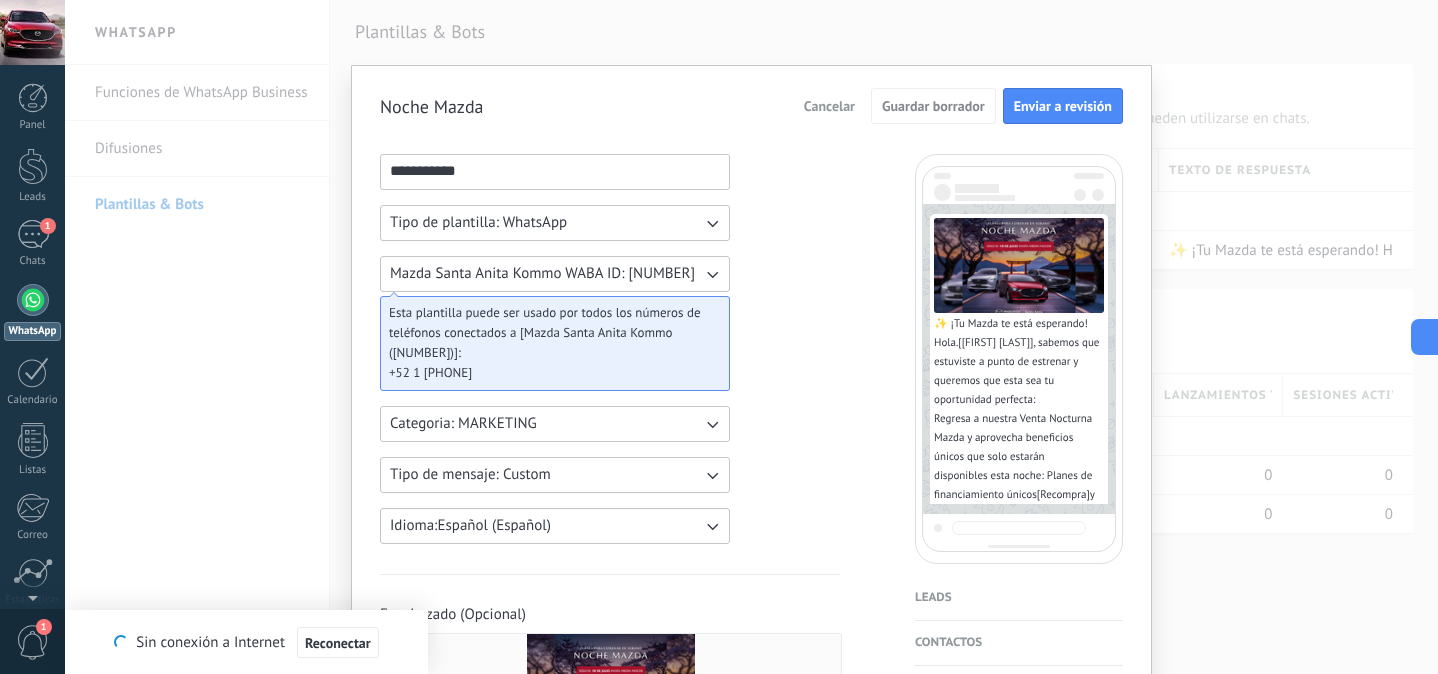 scroll, scrollTop: 0, scrollLeft: 0, axis: both 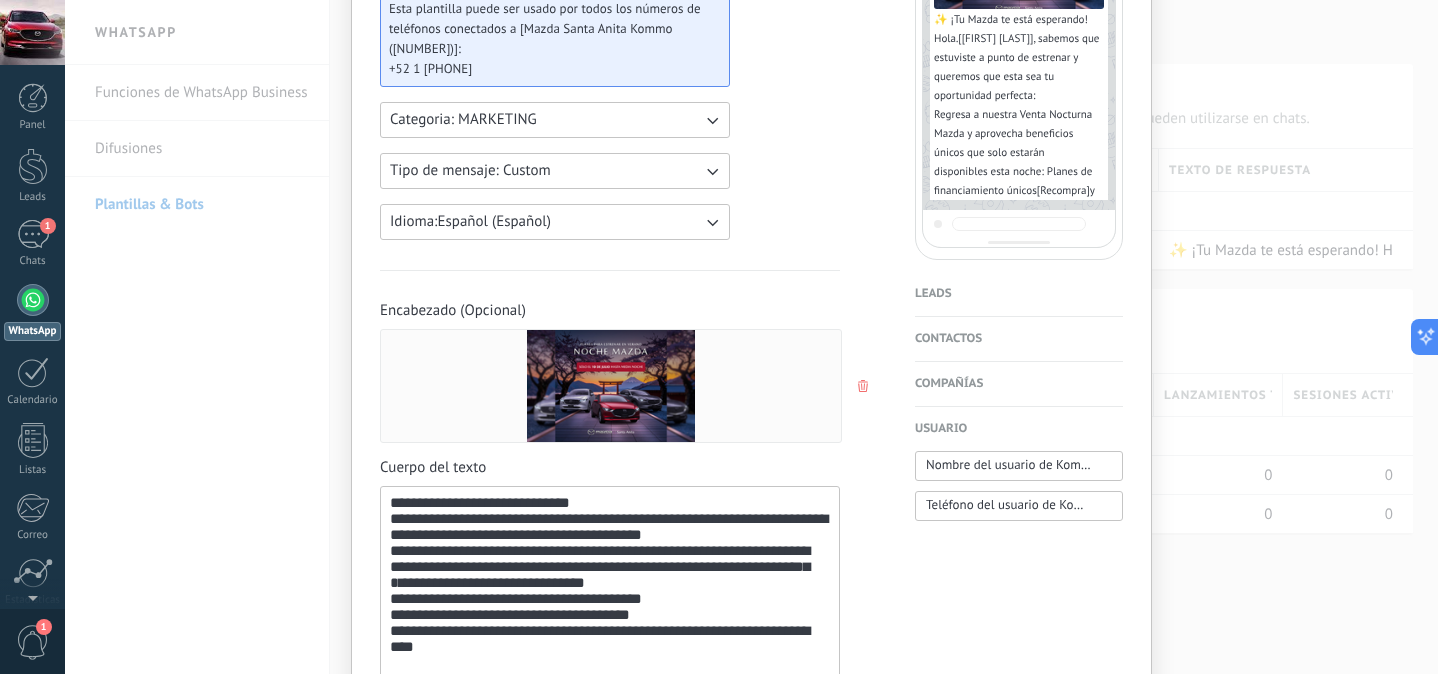 click on "Leads" at bounding box center (1019, 294) 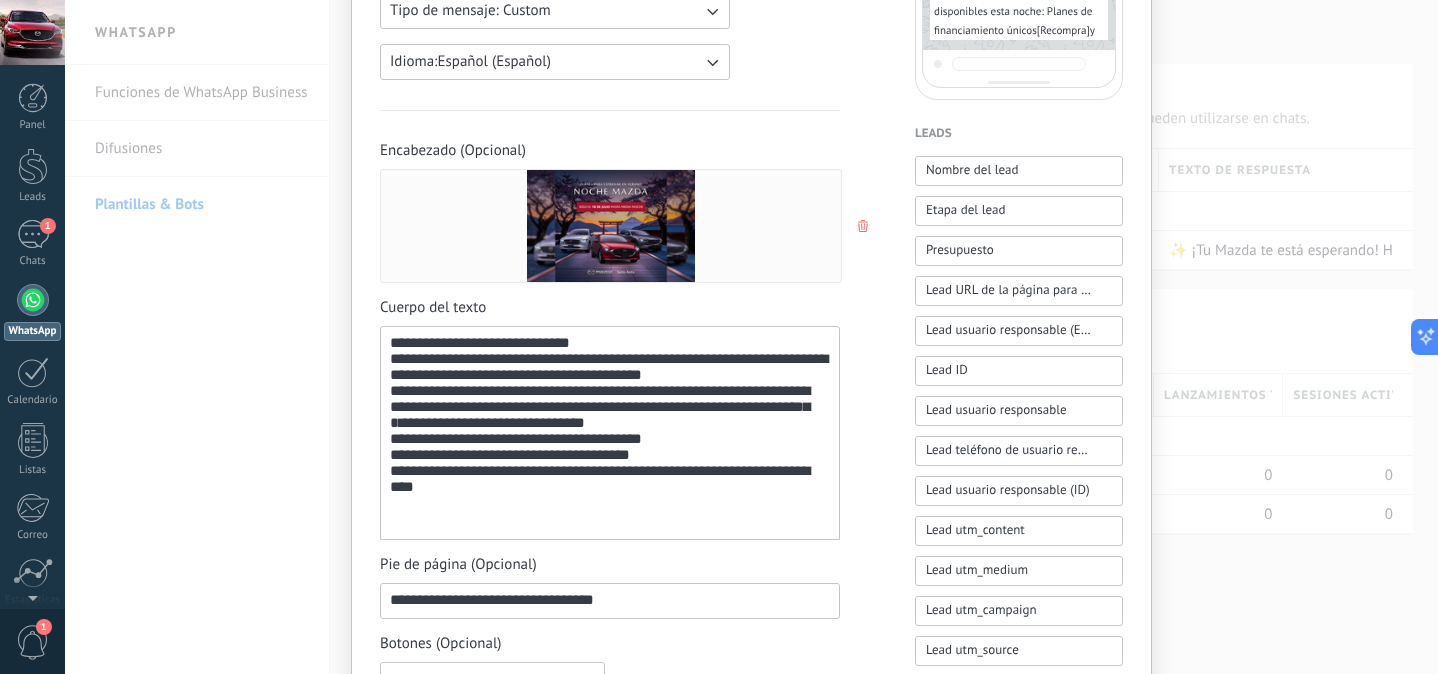 scroll, scrollTop: 472, scrollLeft: 0, axis: vertical 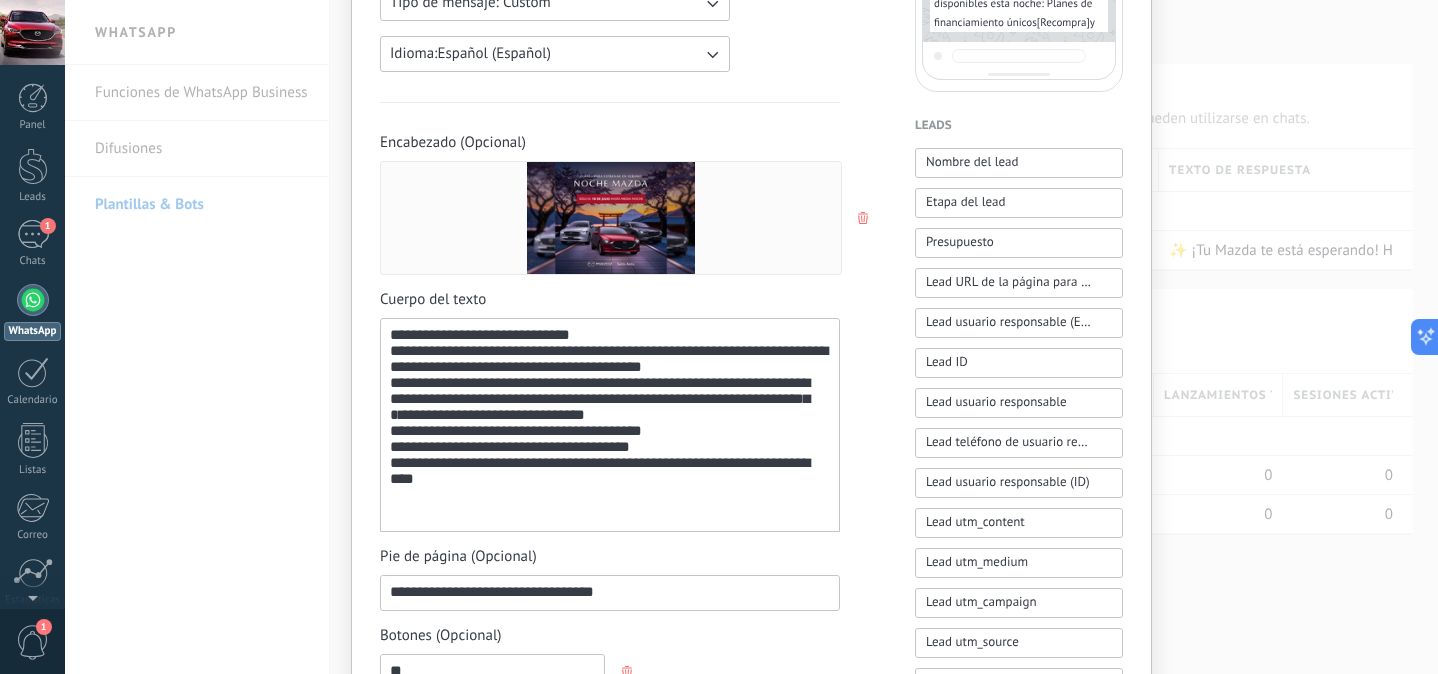 click on "**********" at bounding box center (610, 425) 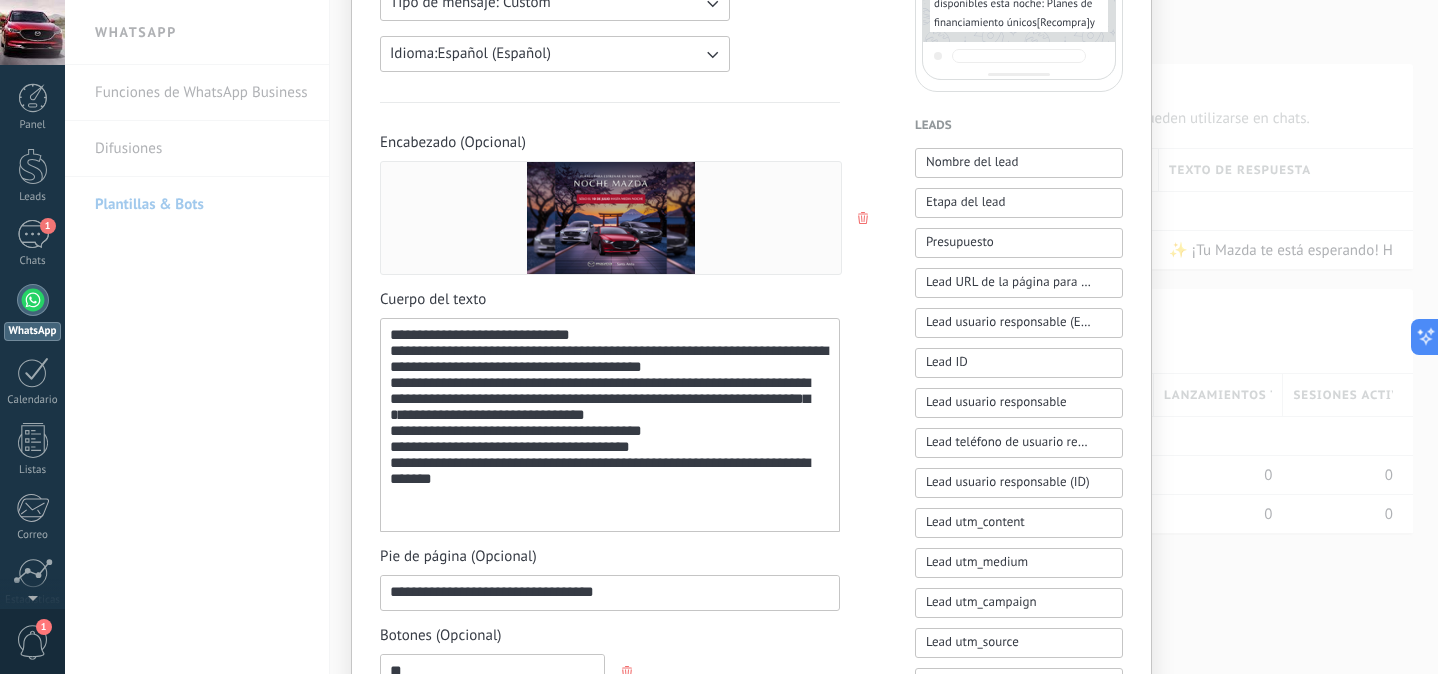 click on "**********" at bounding box center (610, 425) 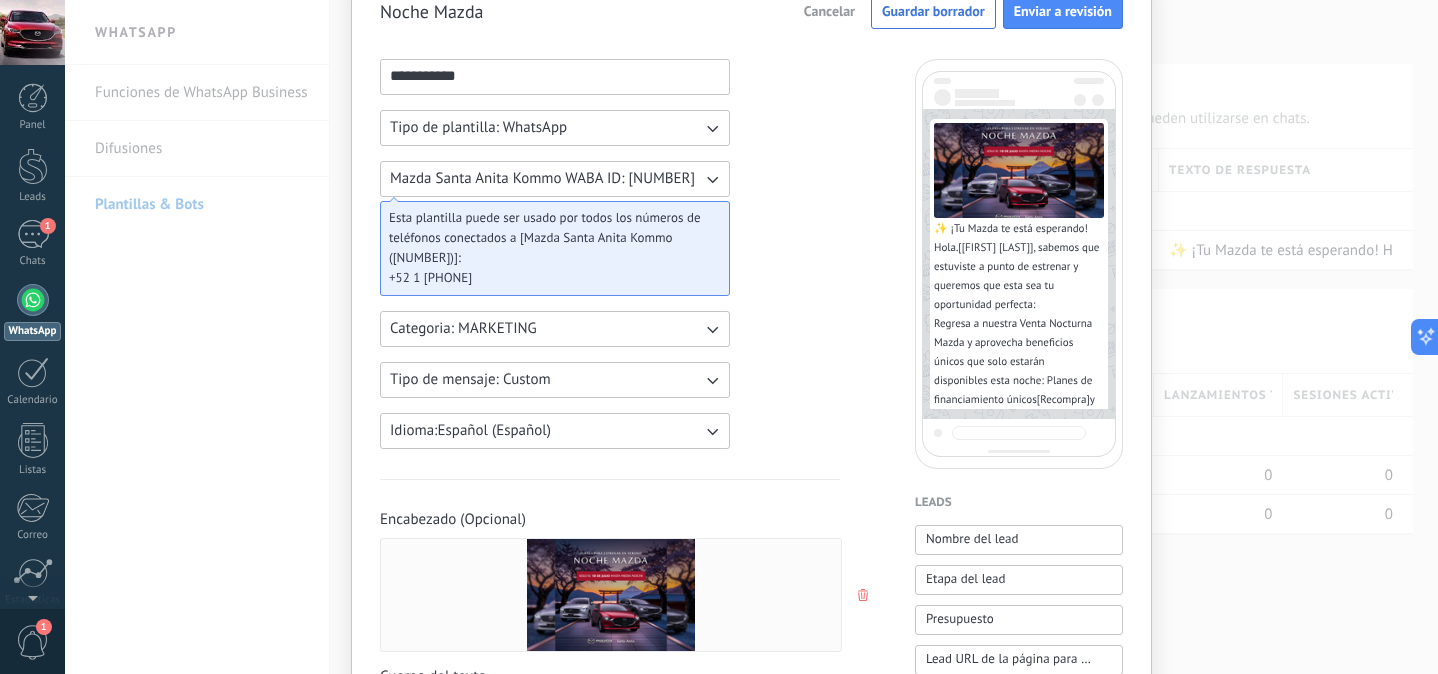 scroll, scrollTop: 0, scrollLeft: 0, axis: both 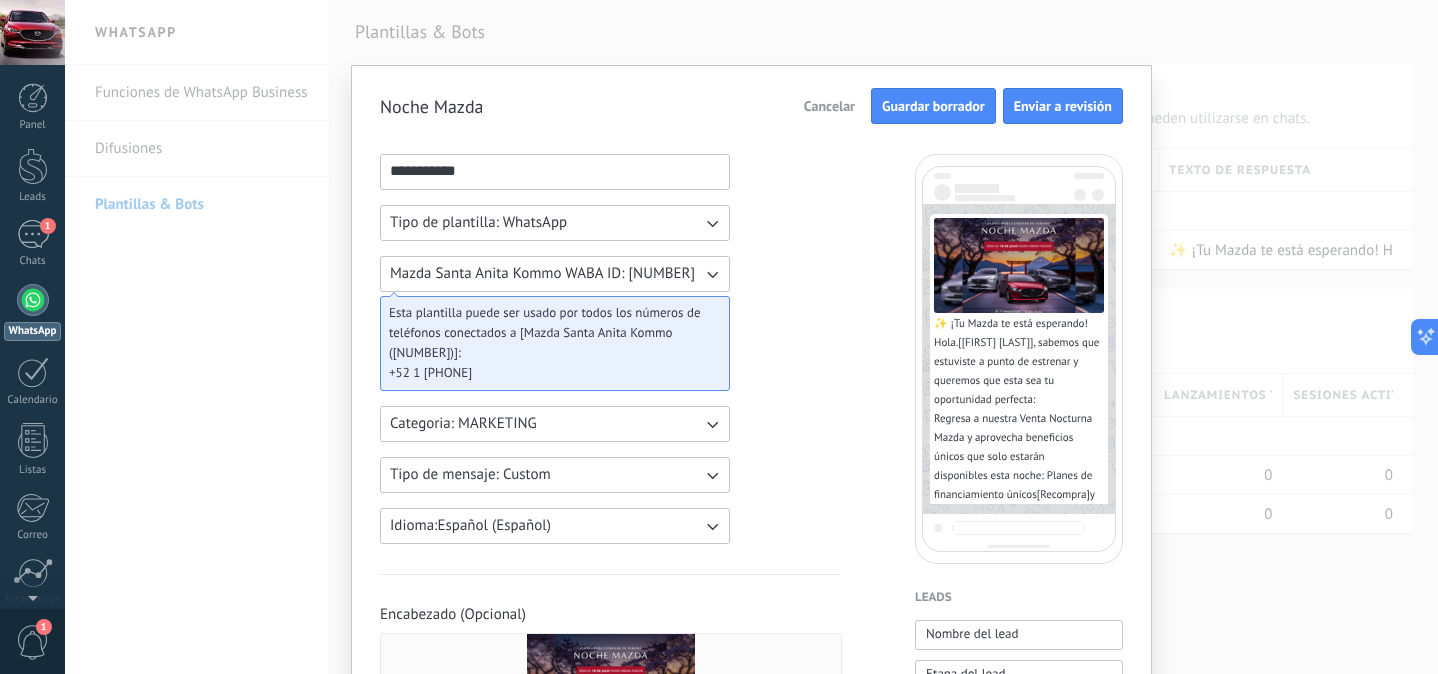 click on "Guardar borrador" at bounding box center (933, 106) 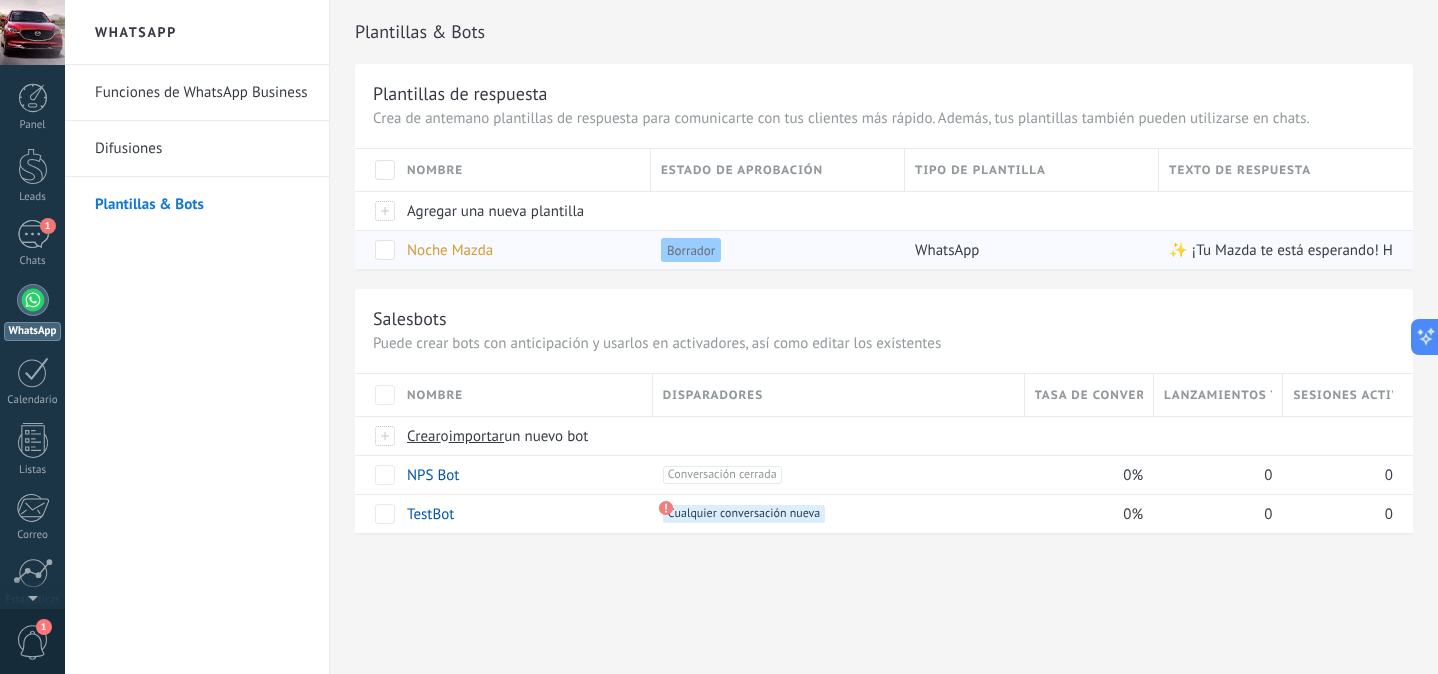 click on "Noche Mazda" at bounding box center (519, 250) 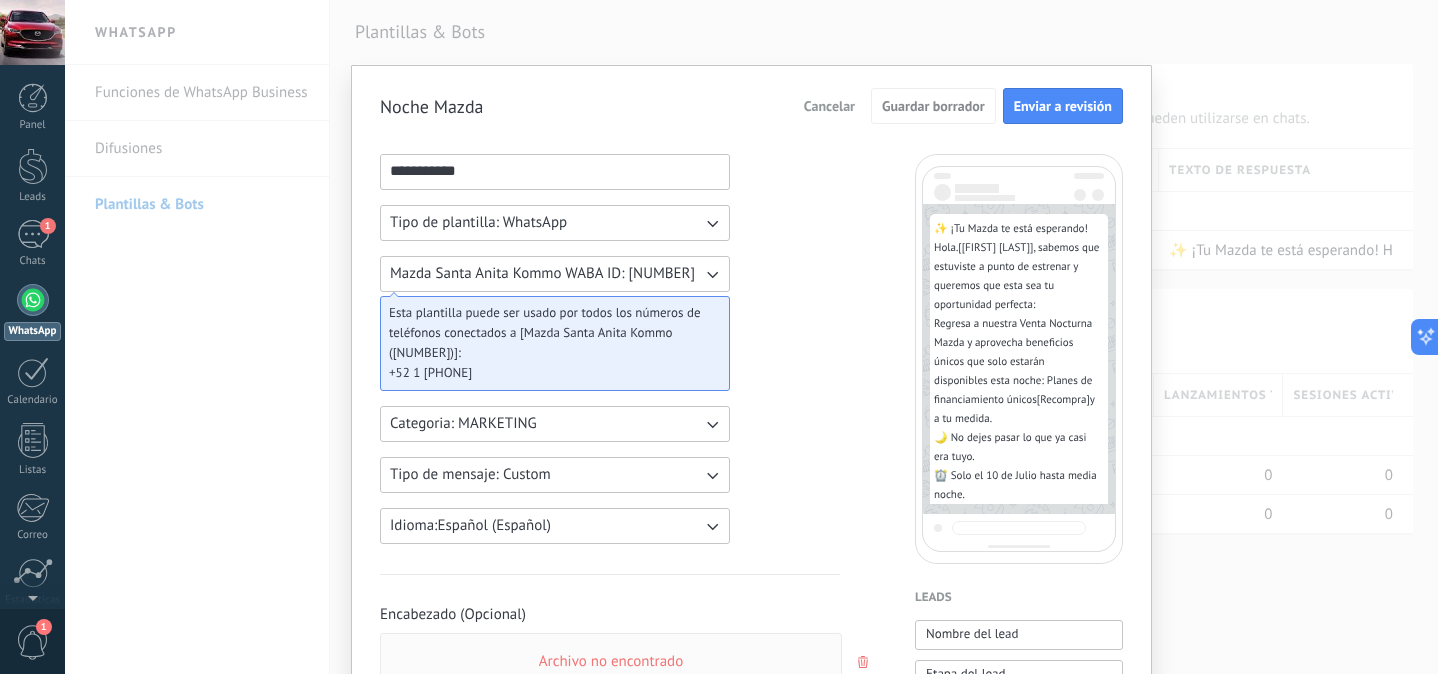 scroll, scrollTop: 112, scrollLeft: 0, axis: vertical 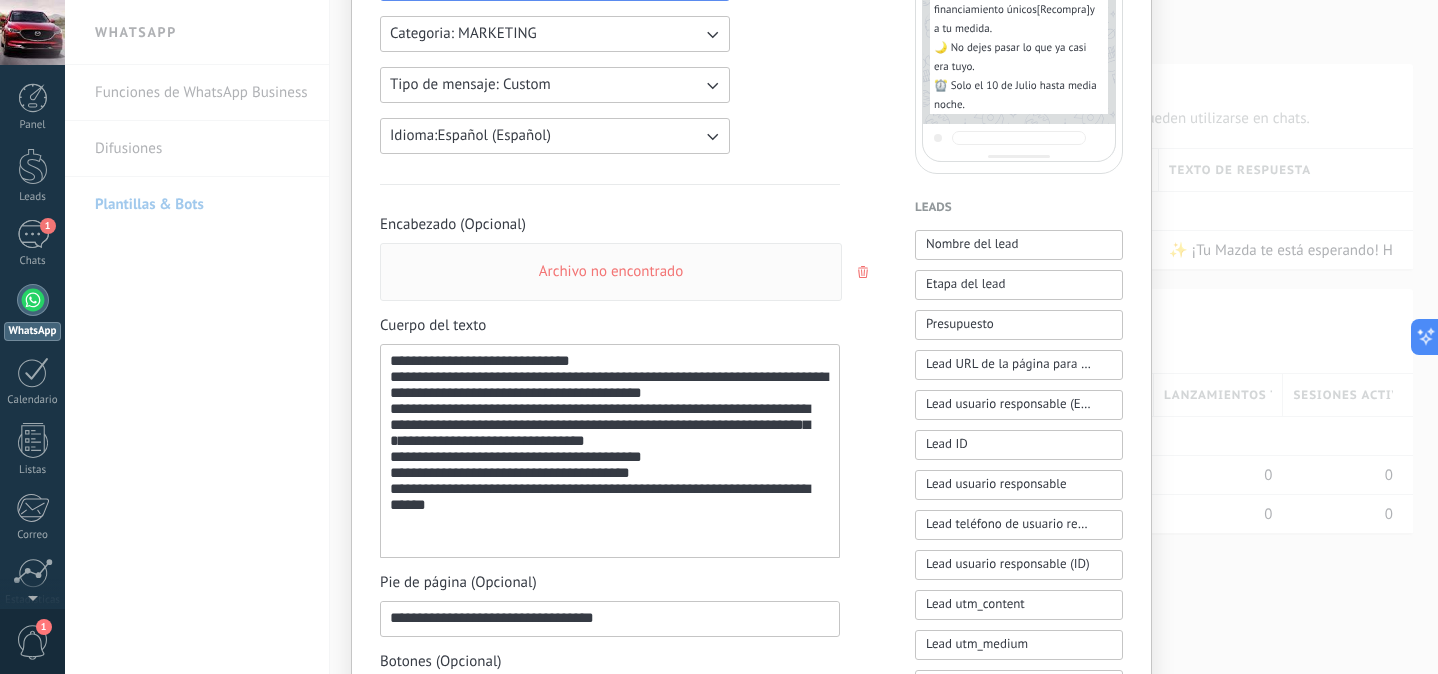 click on "Archivo no encontrado" at bounding box center (611, 272) 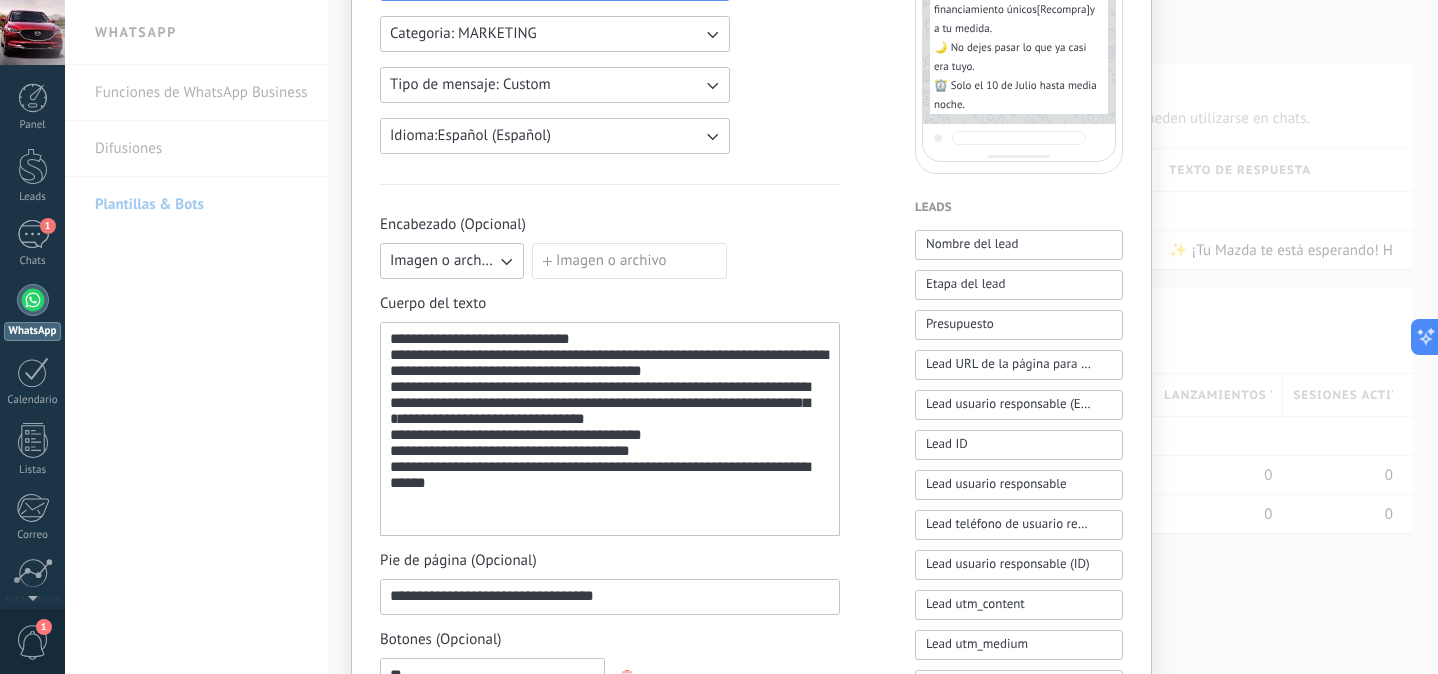 click on "Imagen o archivo" at bounding box center [629, 261] 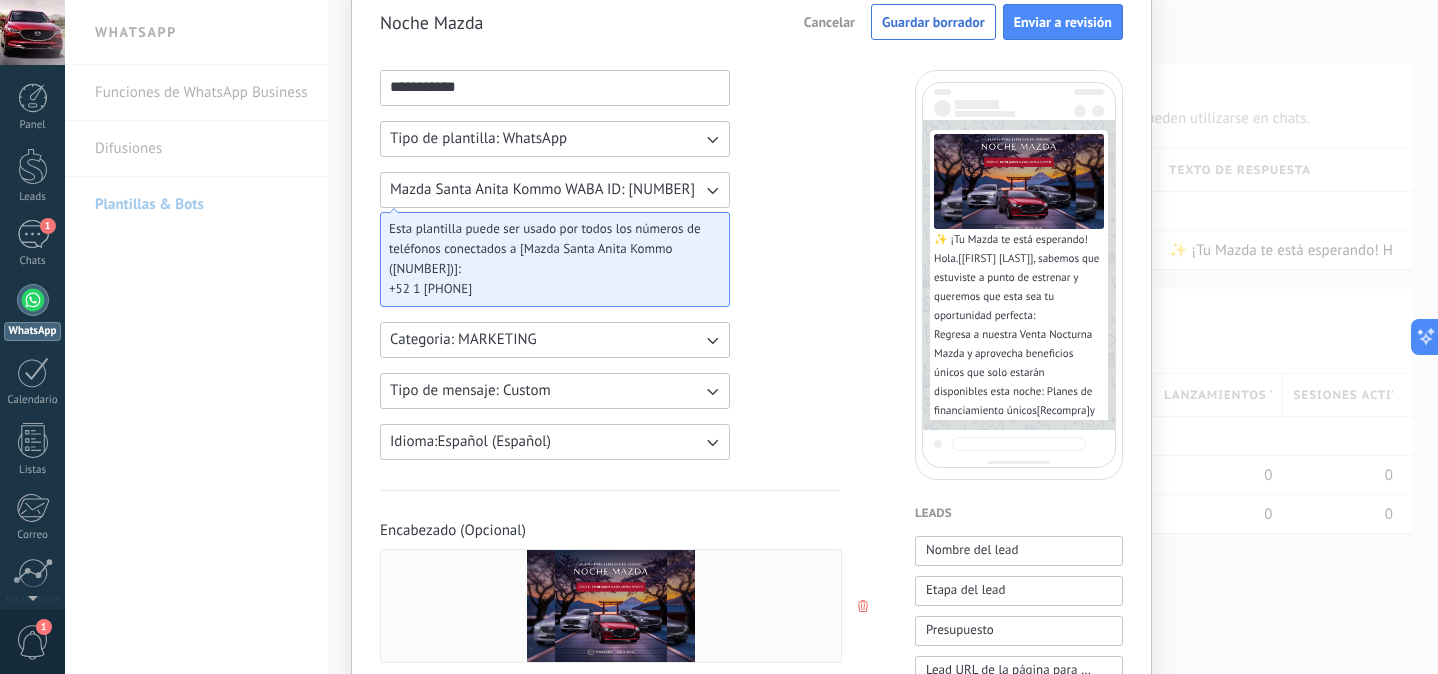 scroll, scrollTop: 0, scrollLeft: 0, axis: both 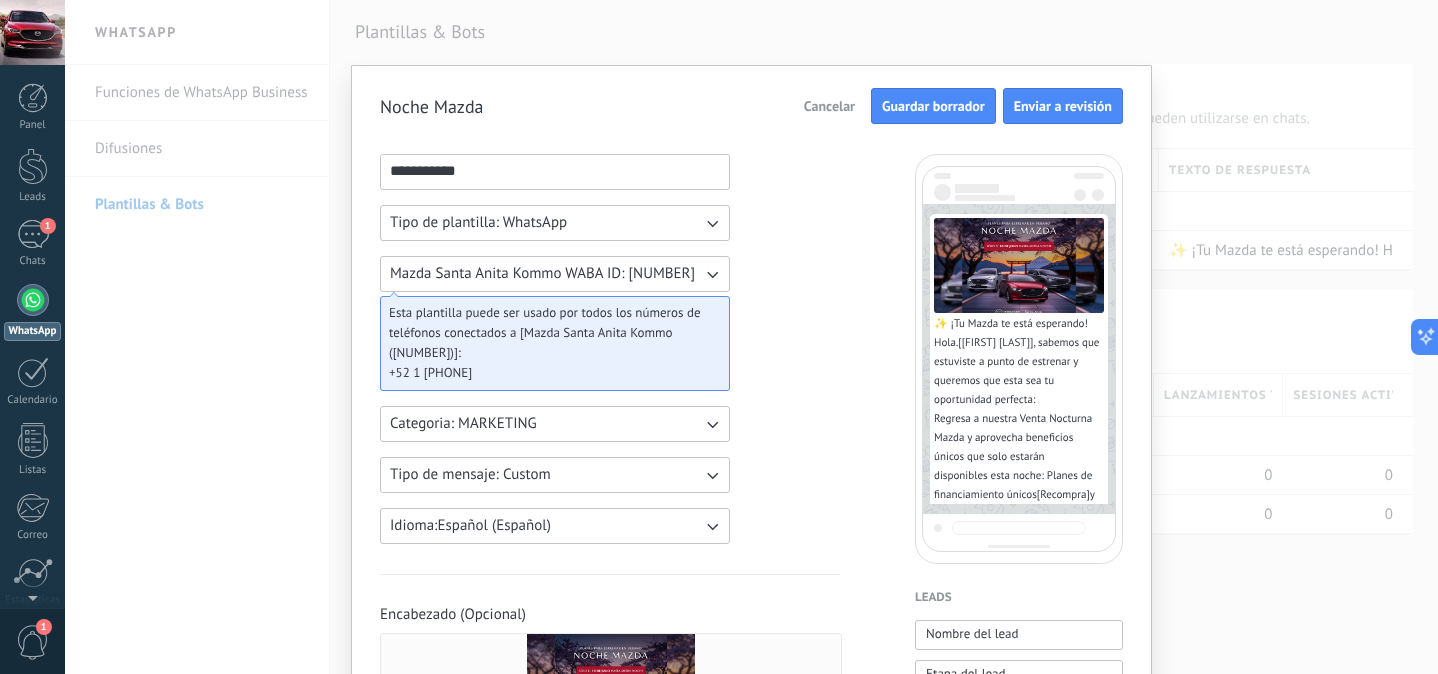 click on "Guardar borrador" at bounding box center (933, 106) 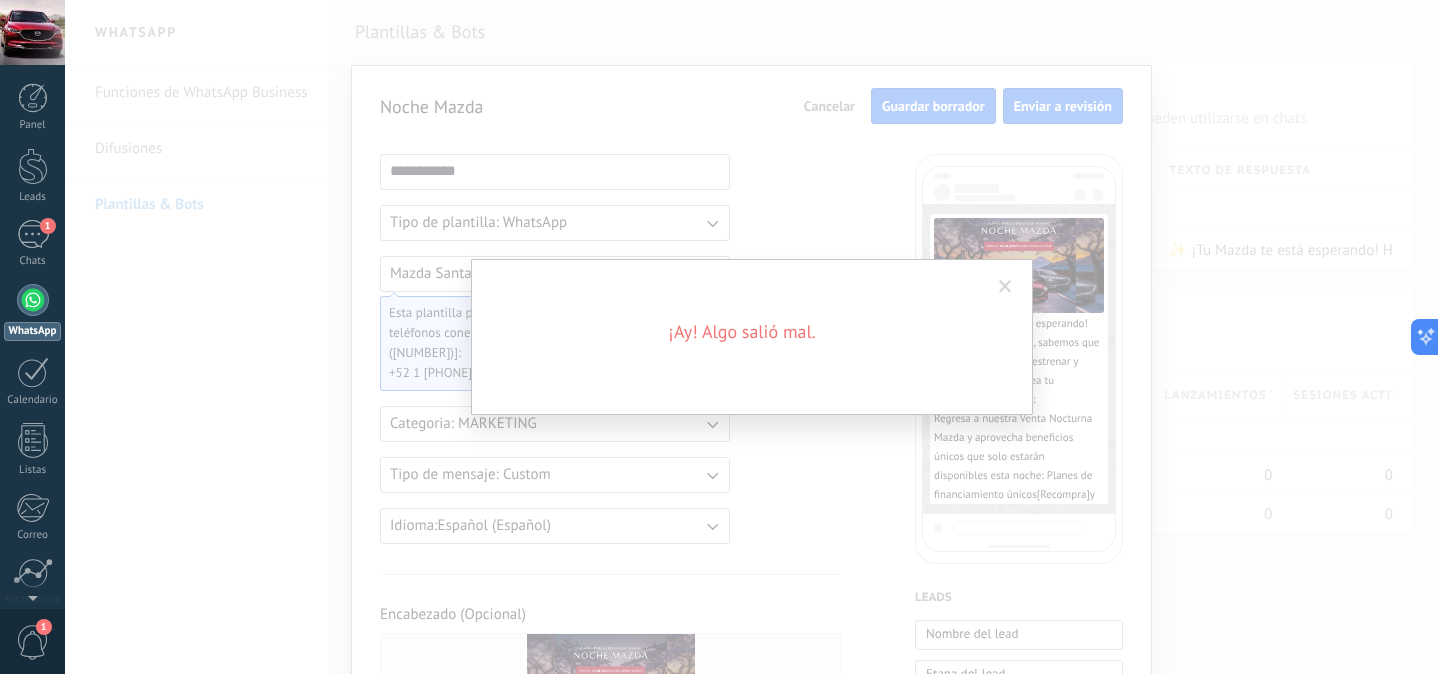 click on "¡Ay! Algo salió mal." at bounding box center (751, 337) 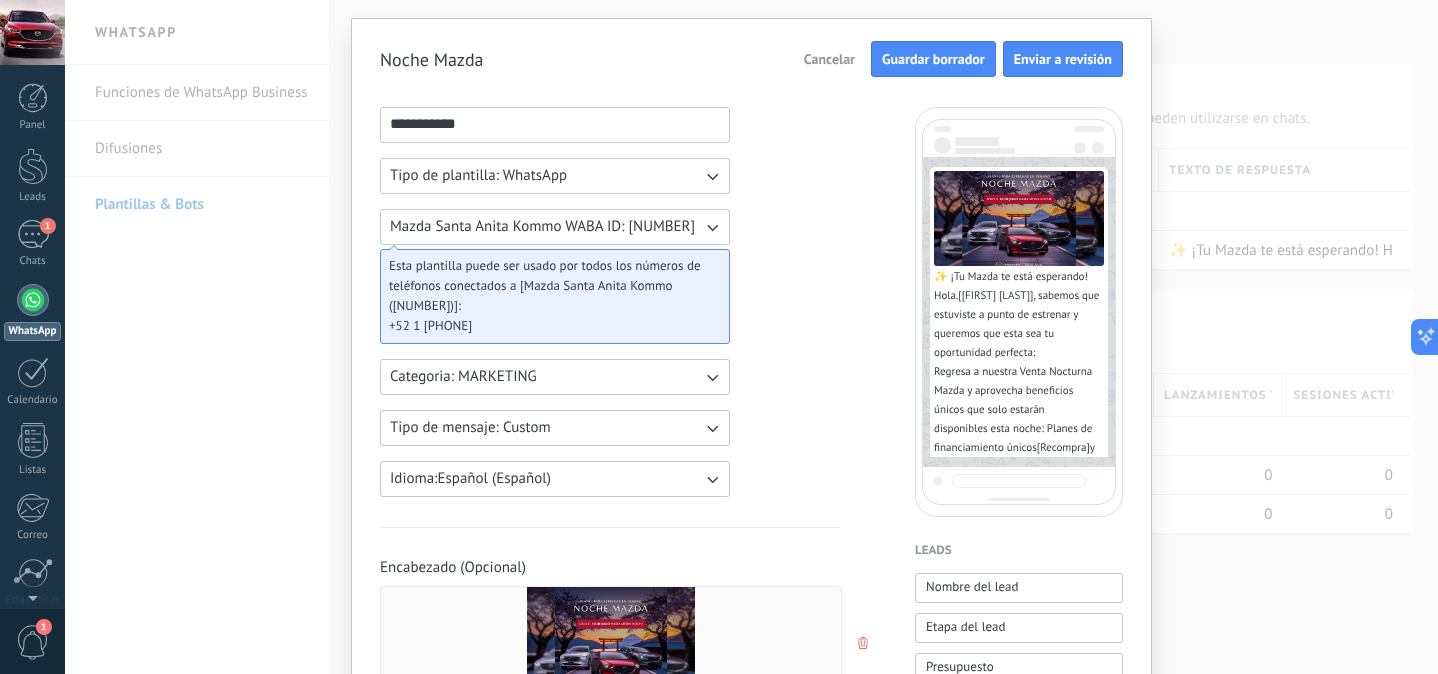 scroll, scrollTop: 0, scrollLeft: 0, axis: both 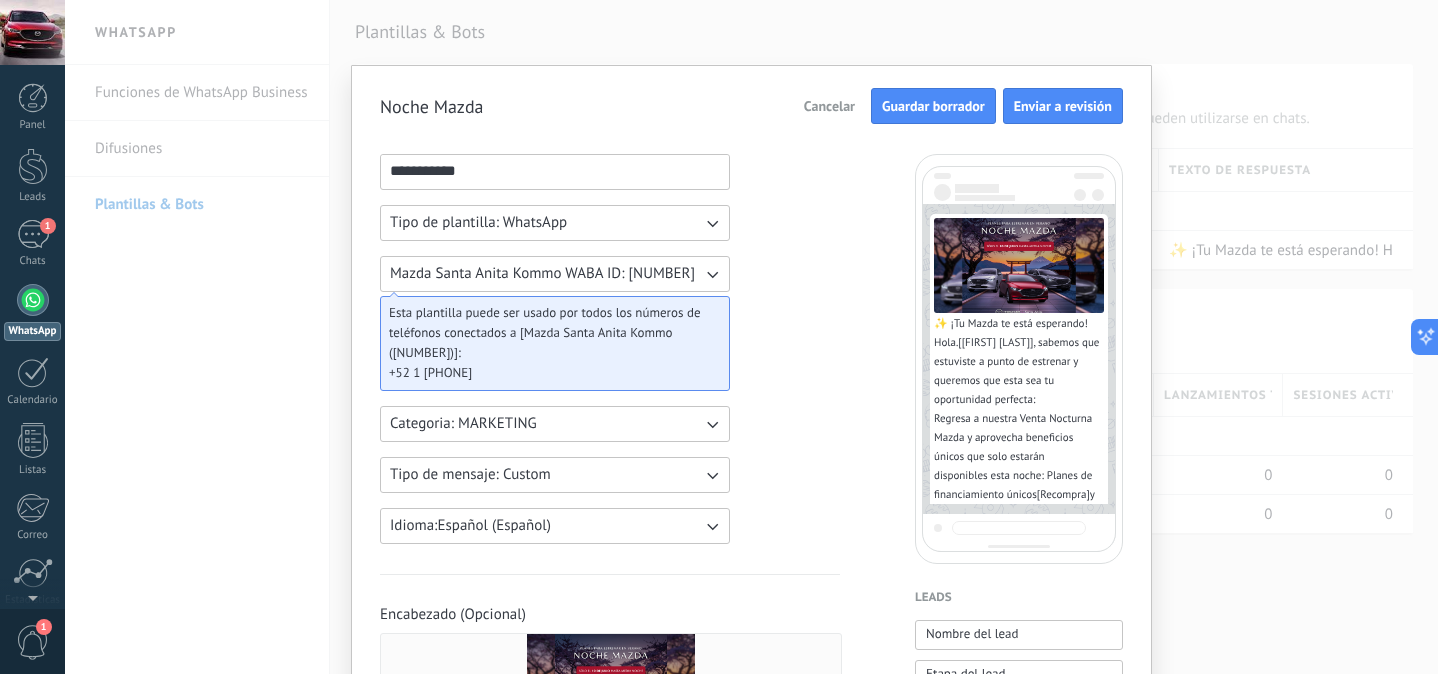 click on "Guardar borrador" at bounding box center (933, 106) 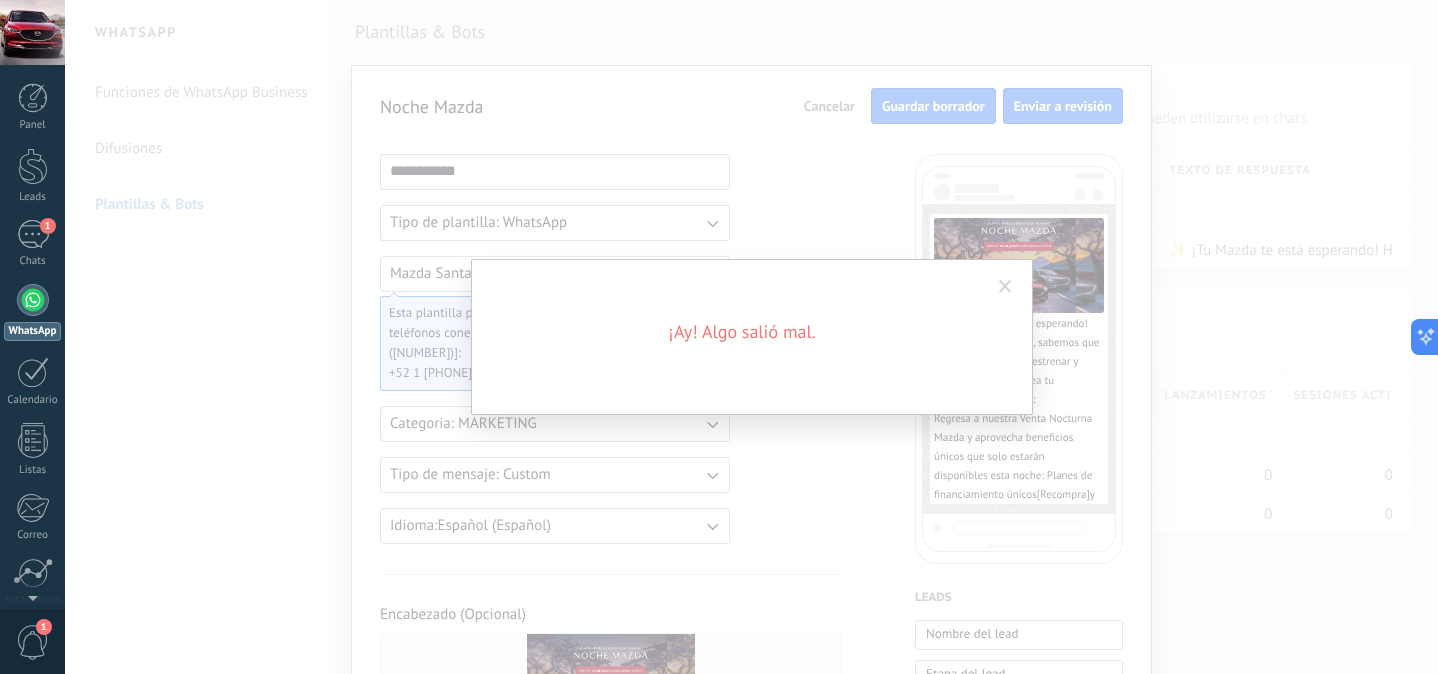 click on "¡Ay! Algo salió mal." at bounding box center (751, 337) 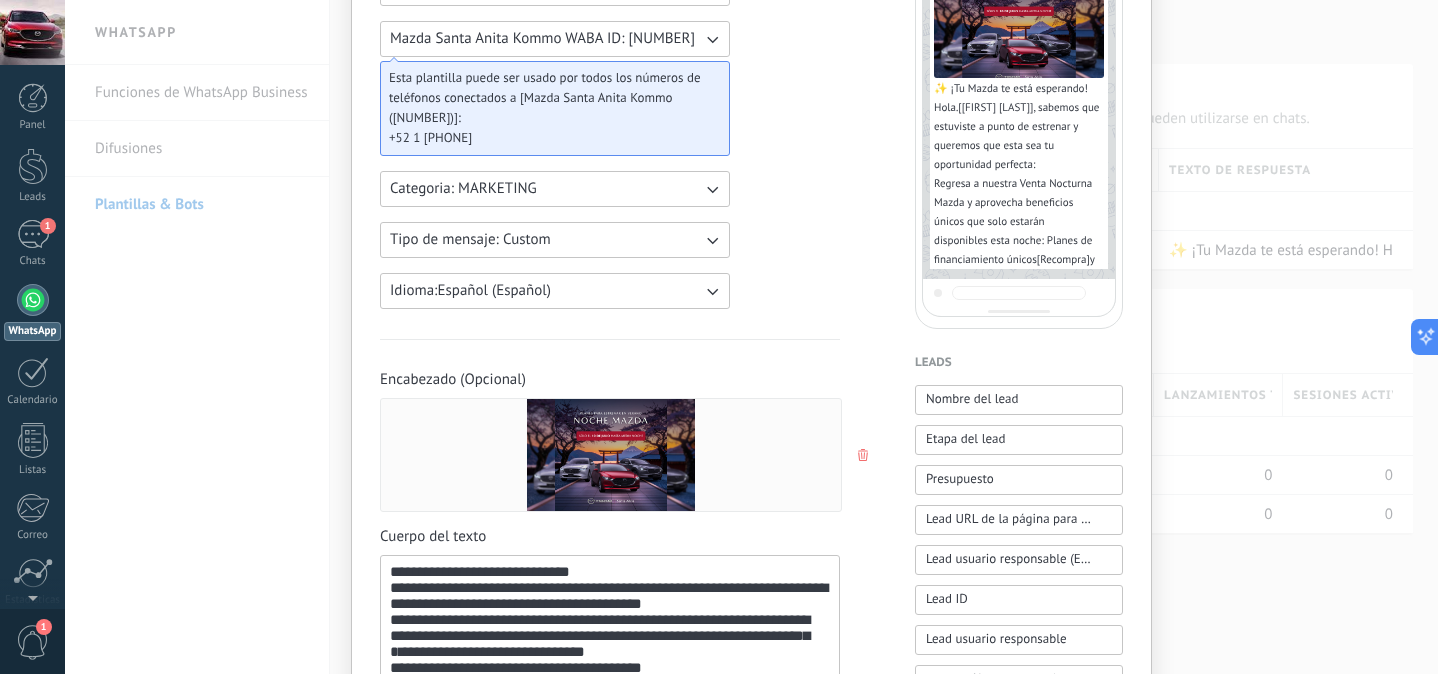scroll, scrollTop: 240, scrollLeft: 0, axis: vertical 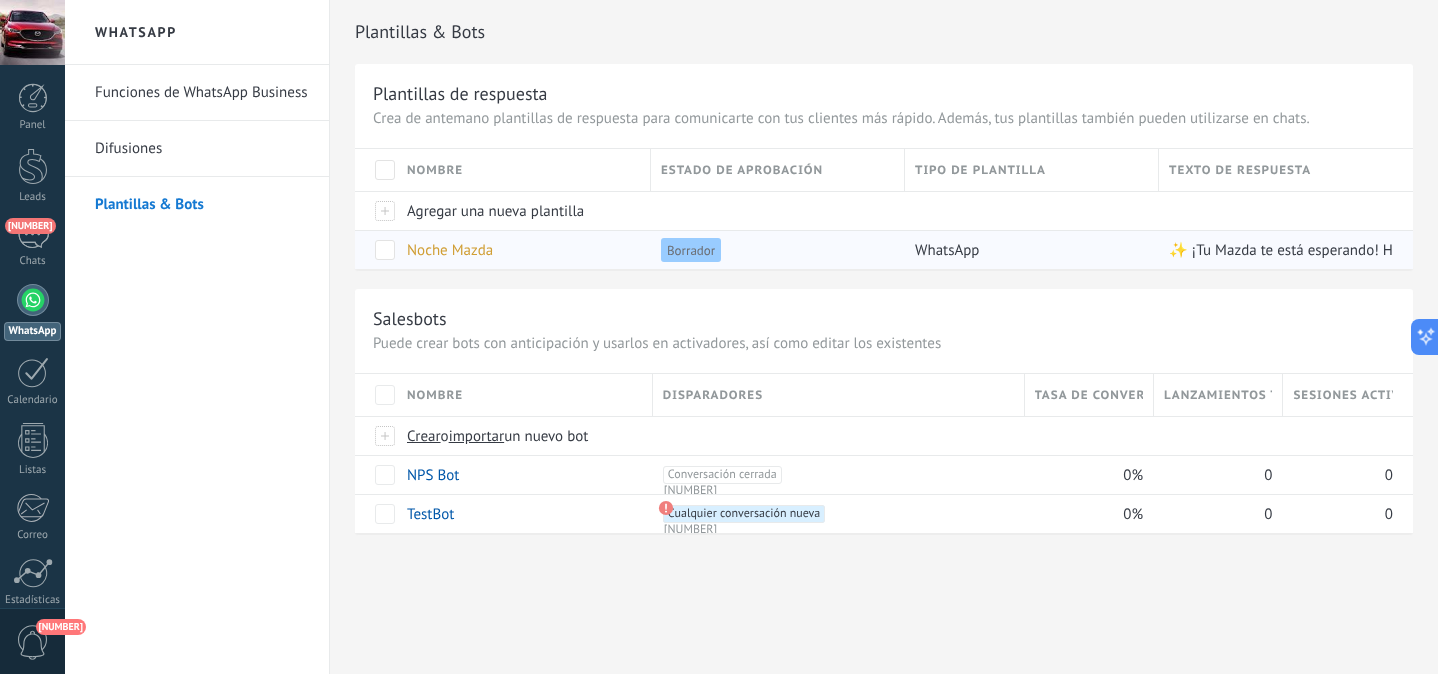 click on "Noche Mazda" at bounding box center [450, 250] 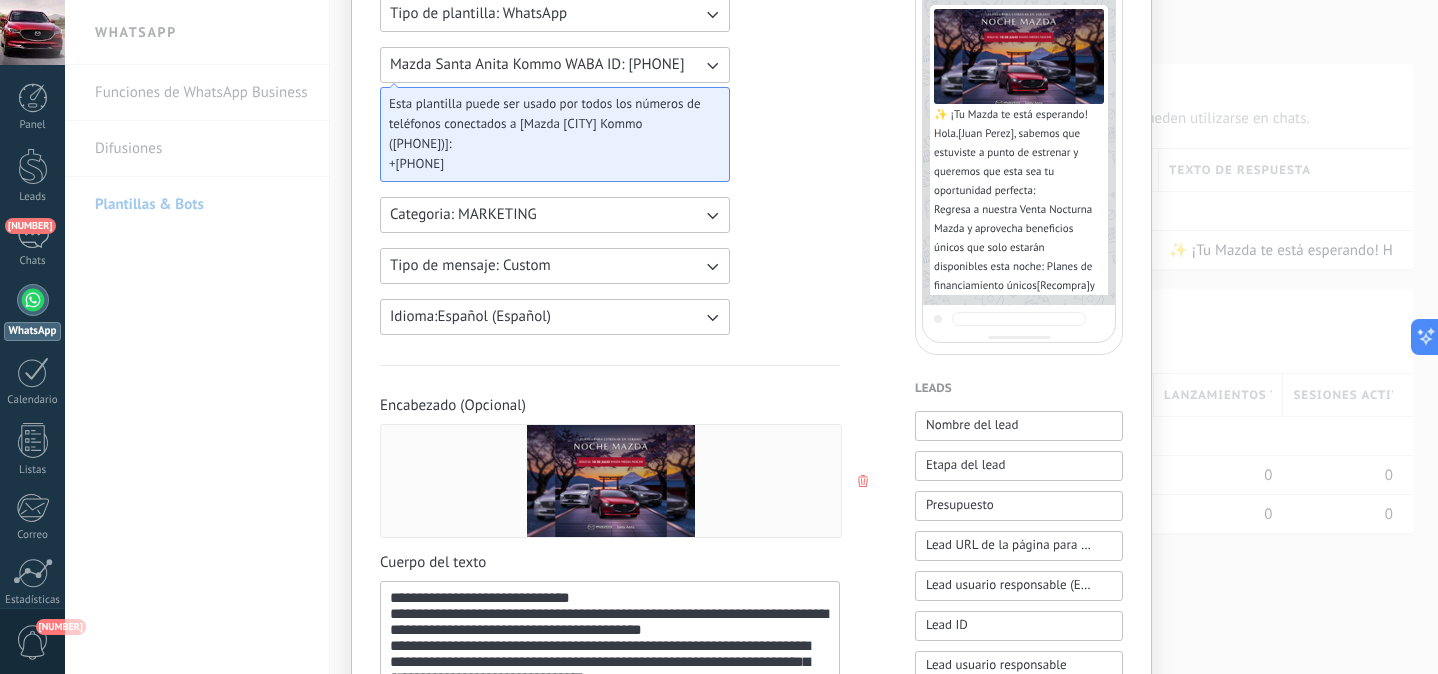 scroll, scrollTop: 5, scrollLeft: 0, axis: vertical 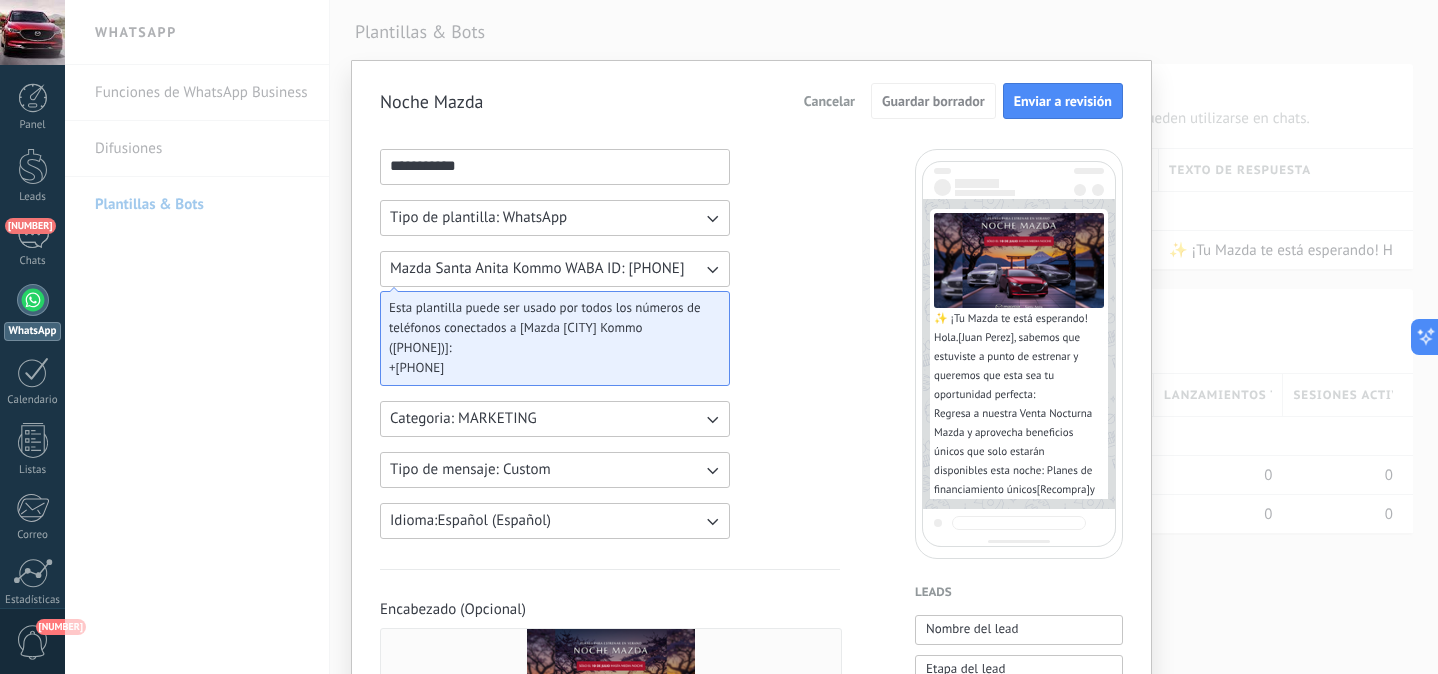 click on "Cancelar" at bounding box center (829, 101) 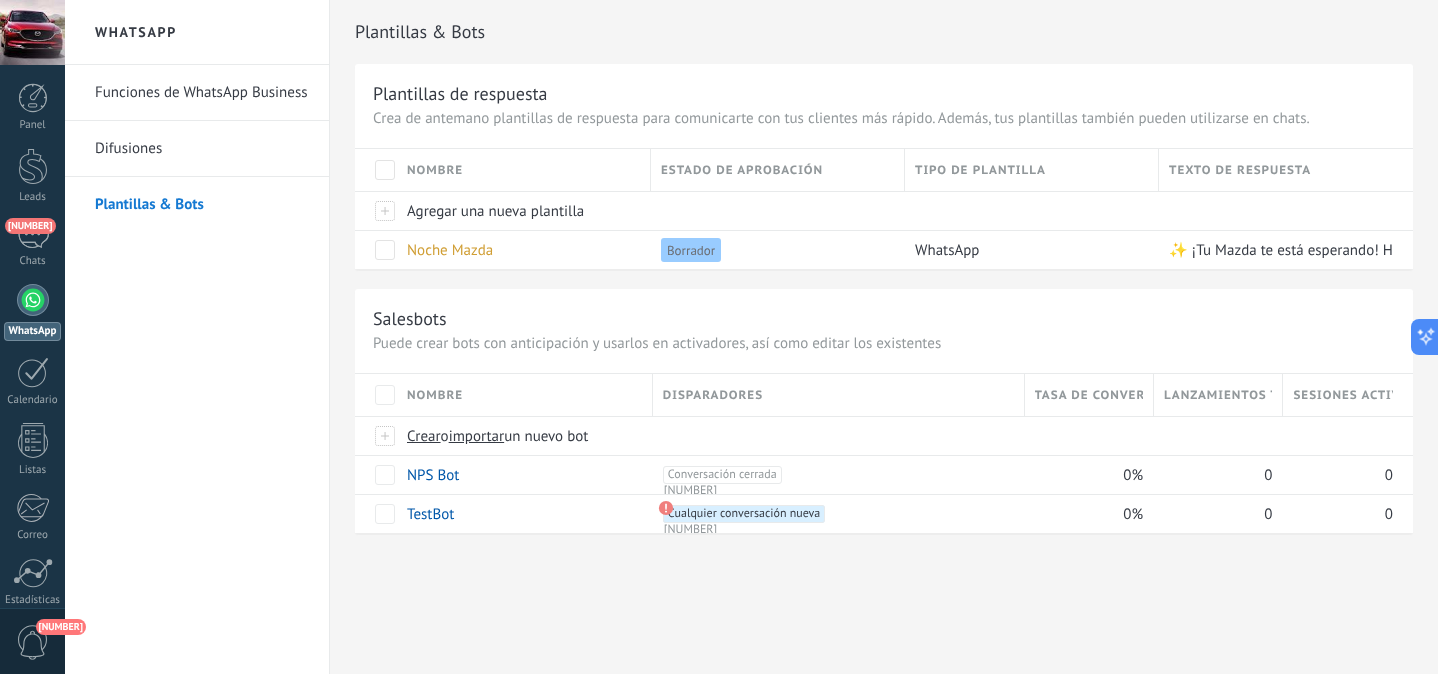 scroll, scrollTop: 0, scrollLeft: 0, axis: both 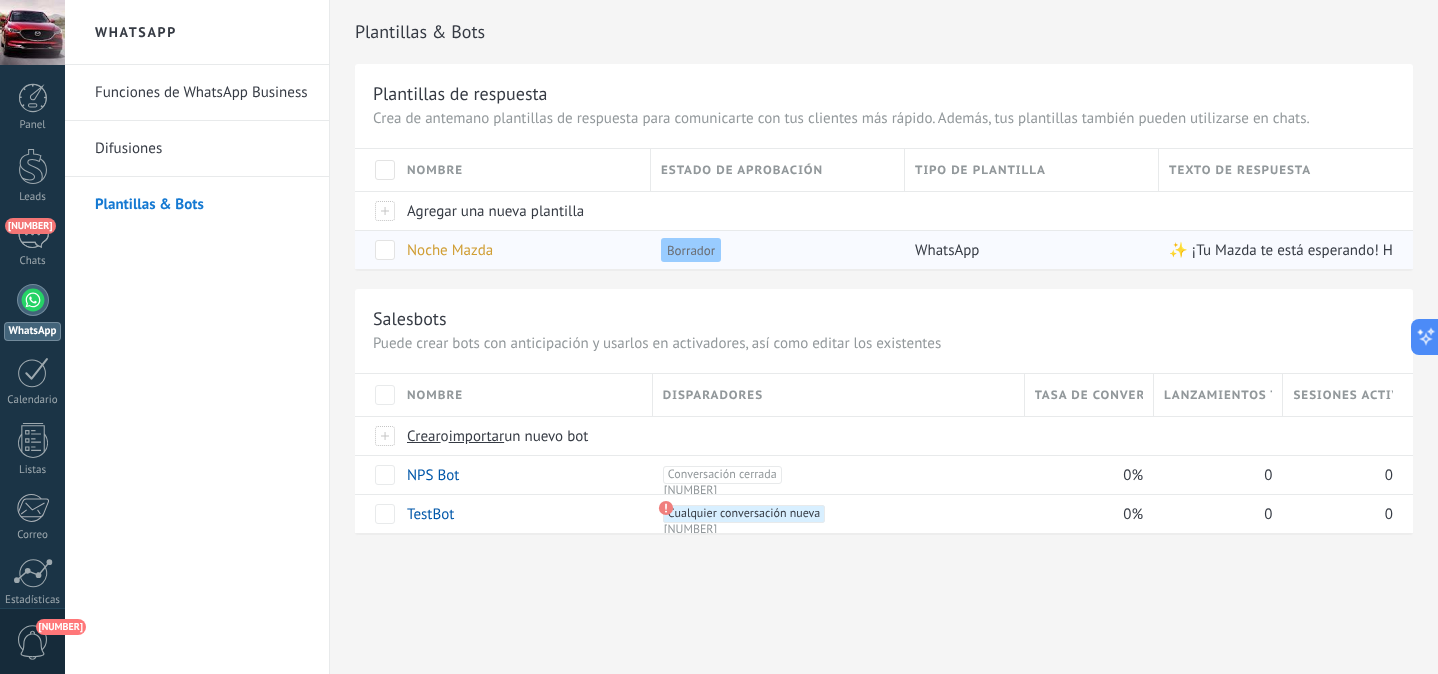 click on "Noche Mazda" at bounding box center (450, 250) 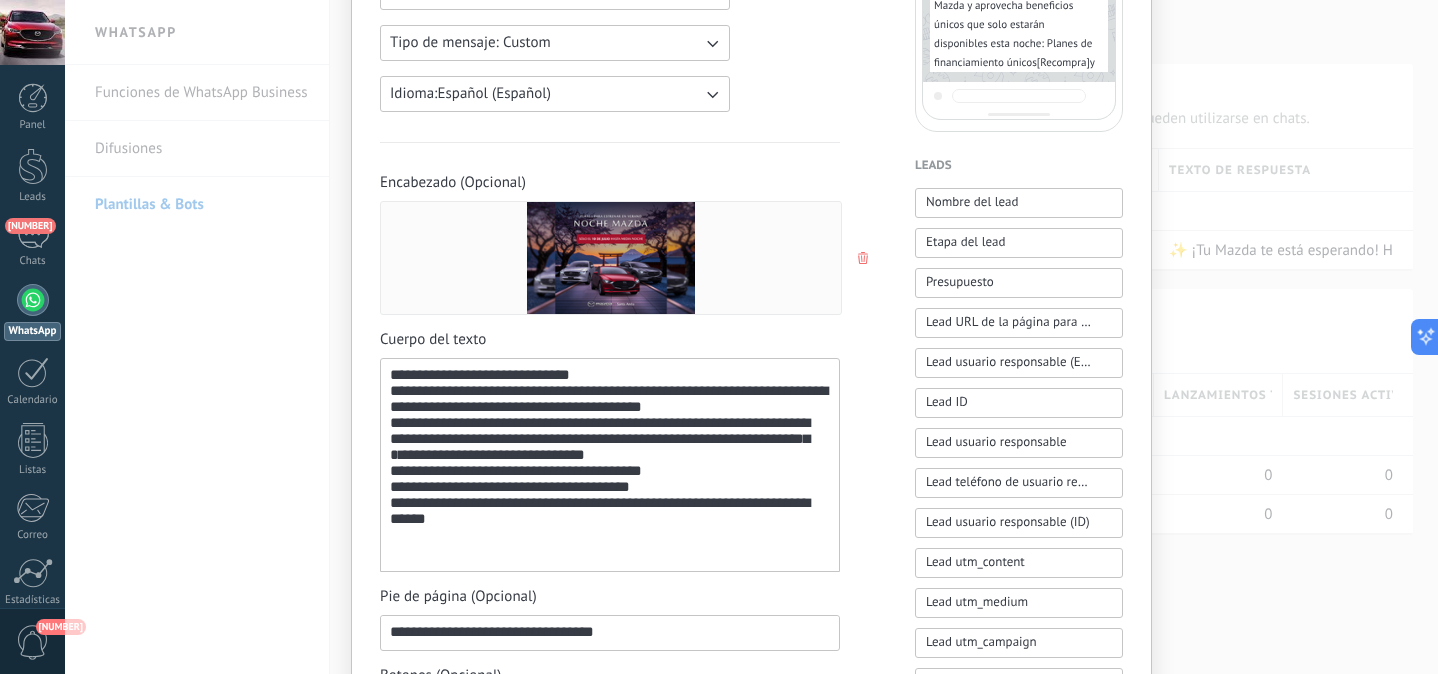 scroll, scrollTop: 542, scrollLeft: 0, axis: vertical 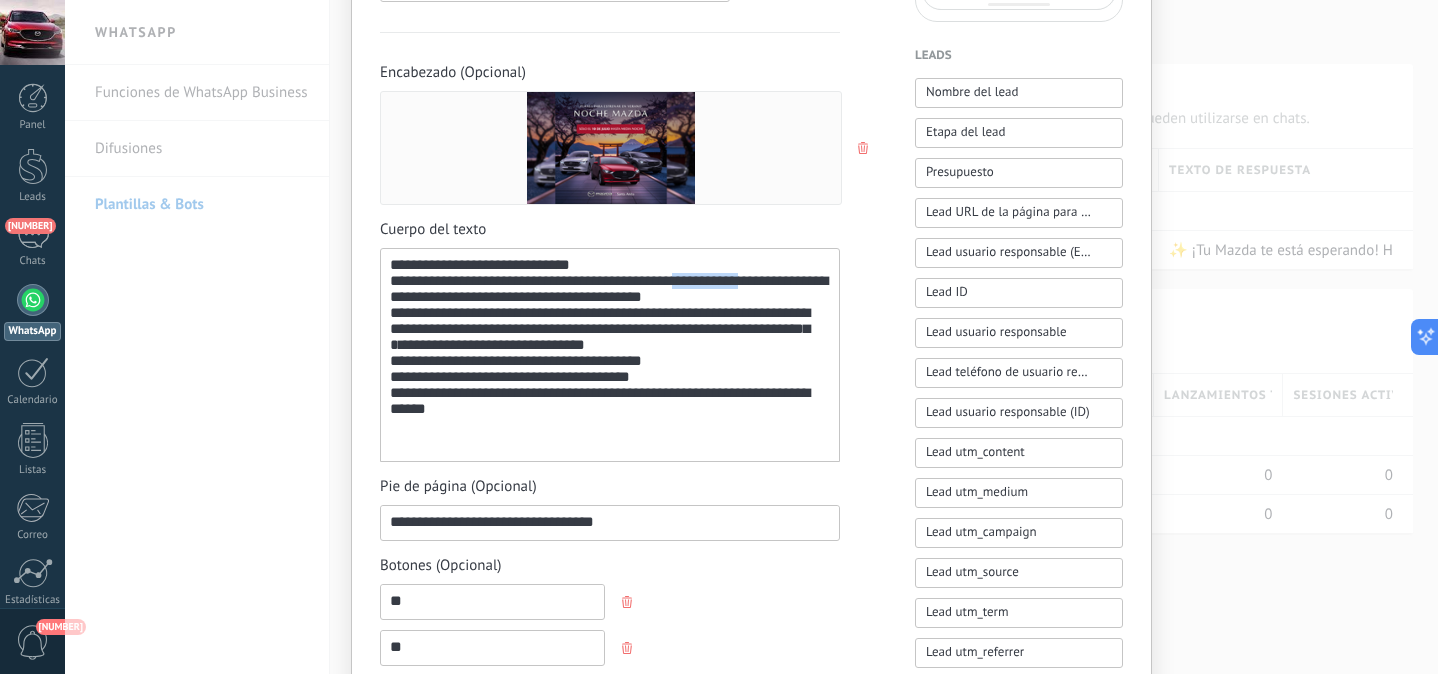 drag, startPoint x: 767, startPoint y: 290, endPoint x: 695, endPoint y: 290, distance: 72 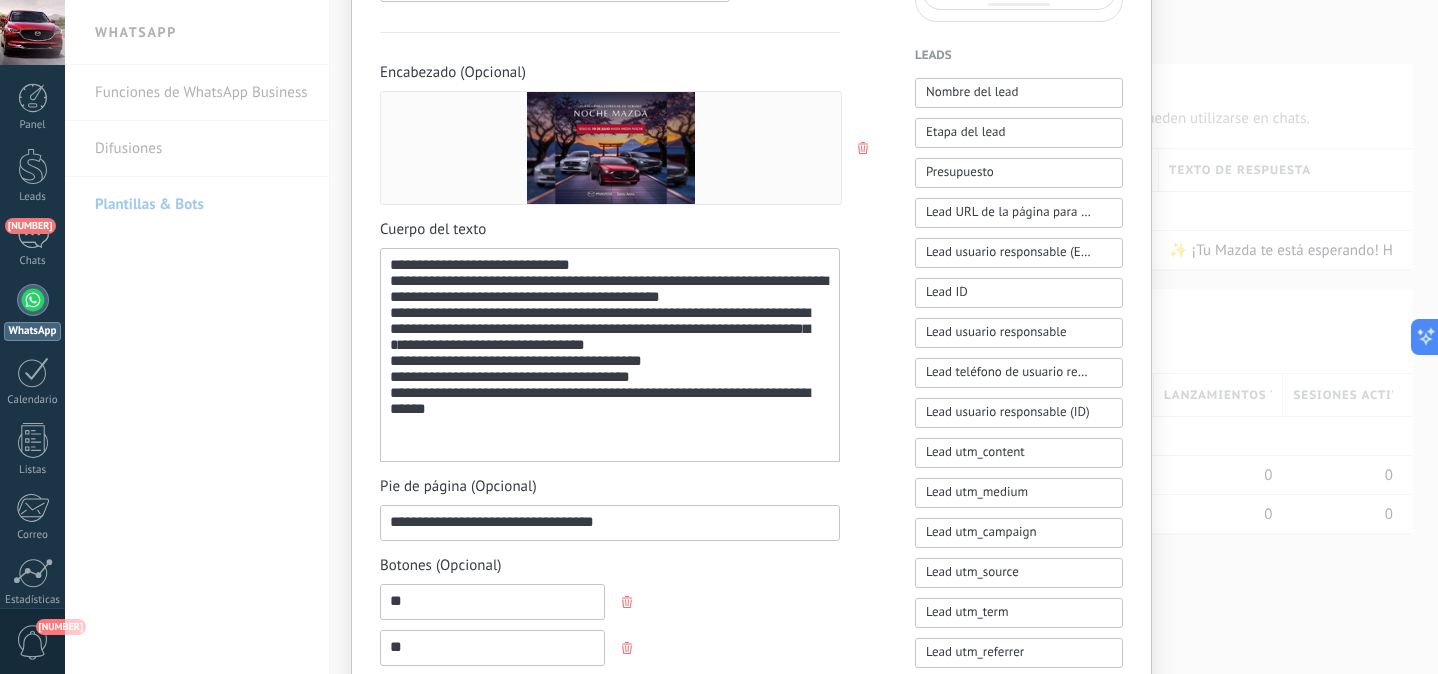 click on "**********" at bounding box center (610, 355) 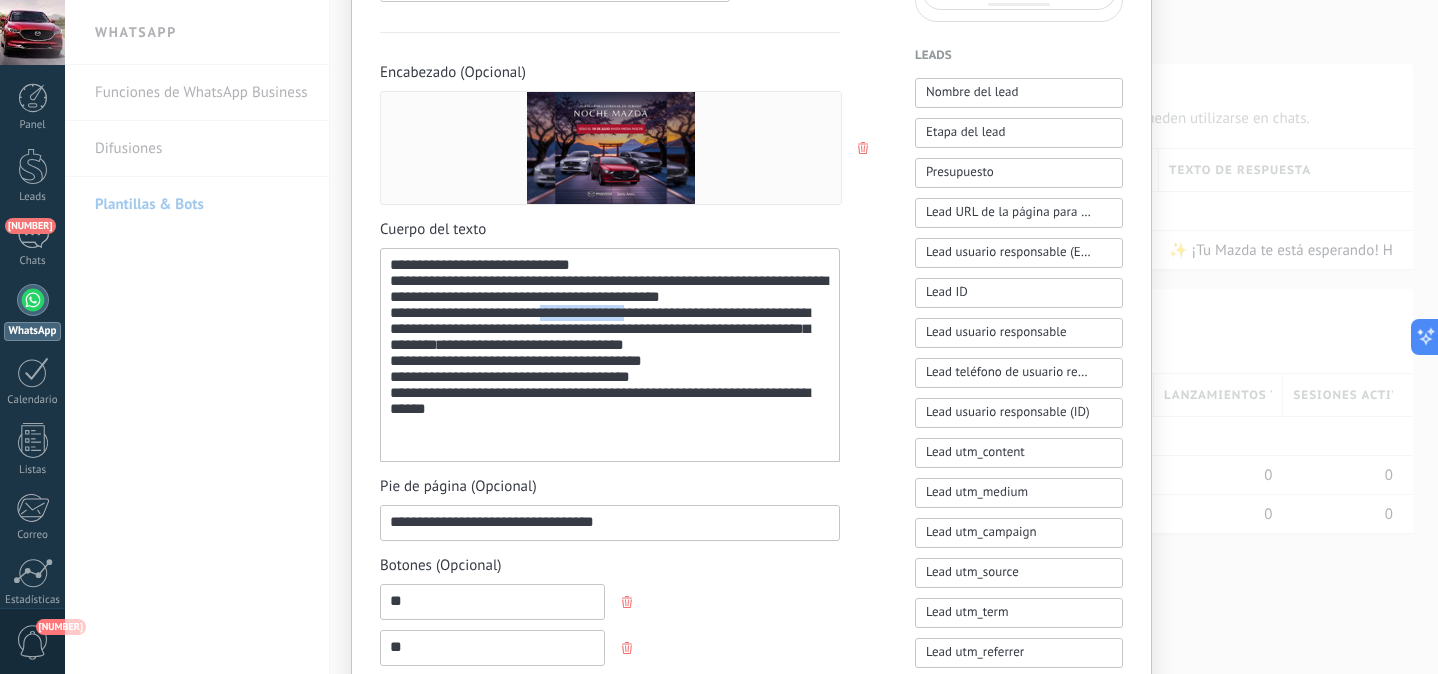 drag, startPoint x: 642, startPoint y: 326, endPoint x: 543, endPoint y: 328, distance: 99.0202 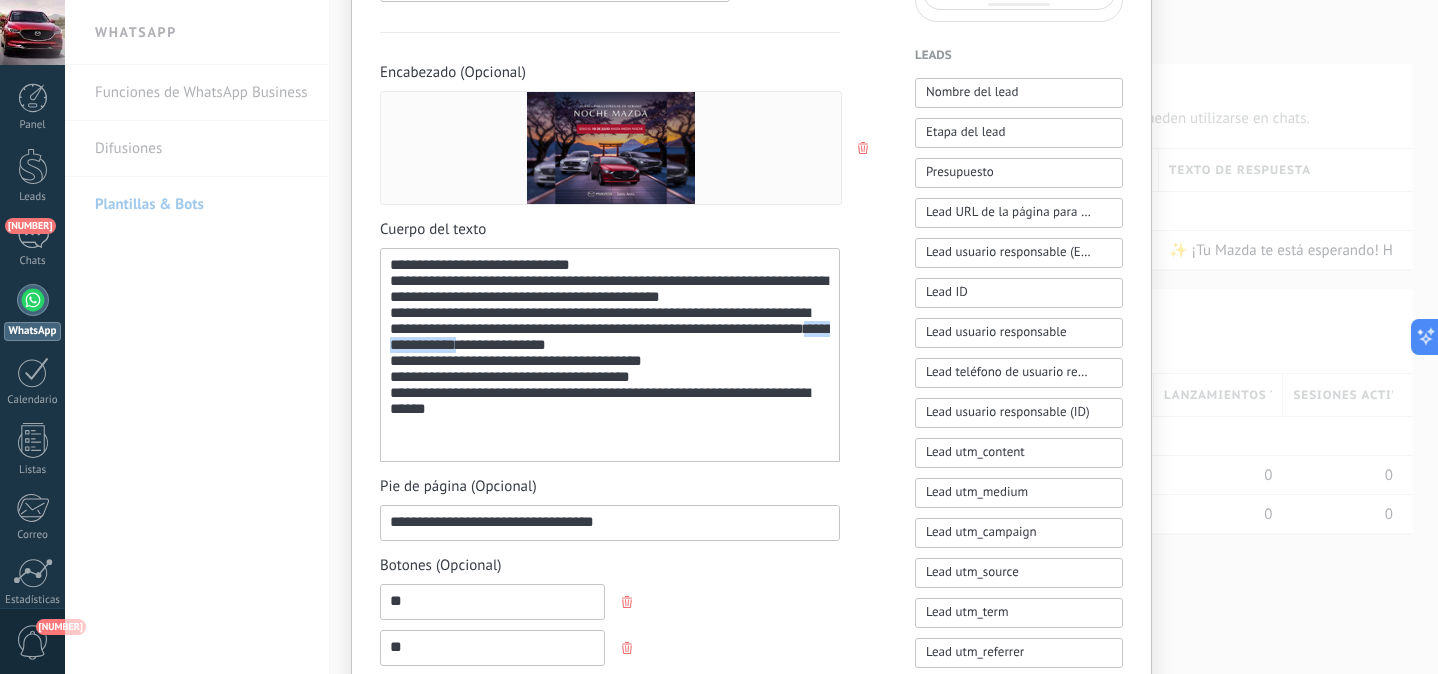 drag, startPoint x: 529, startPoint y: 366, endPoint x: 433, endPoint y: 369, distance: 96.04687 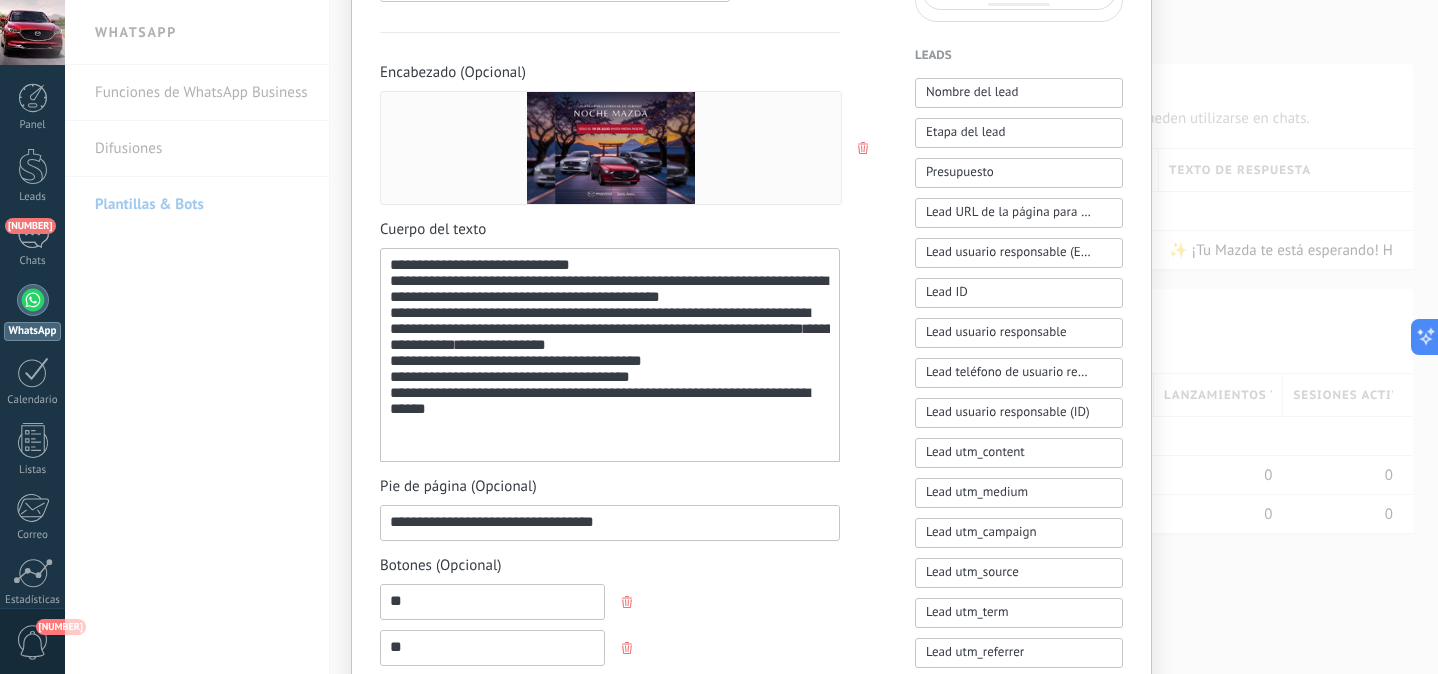 click on "**********" at bounding box center (477, 280) 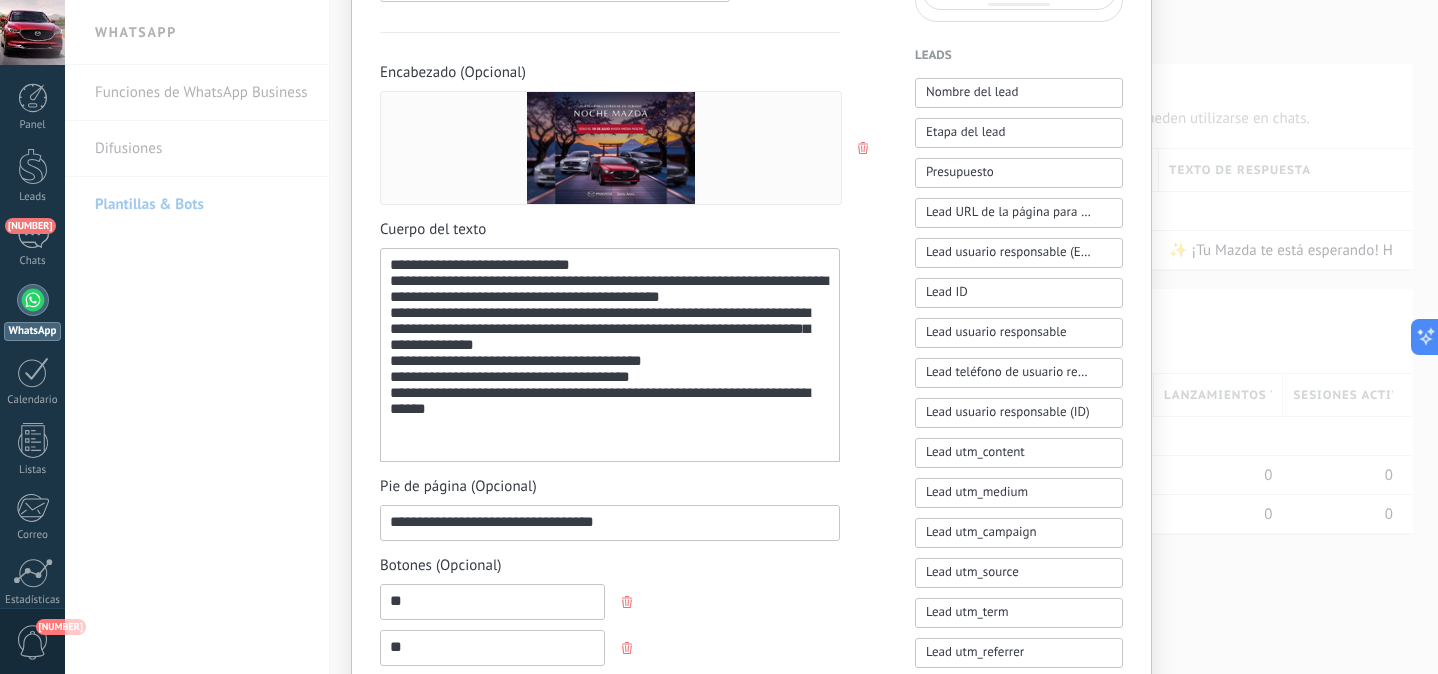 scroll, scrollTop: 0, scrollLeft: 0, axis: both 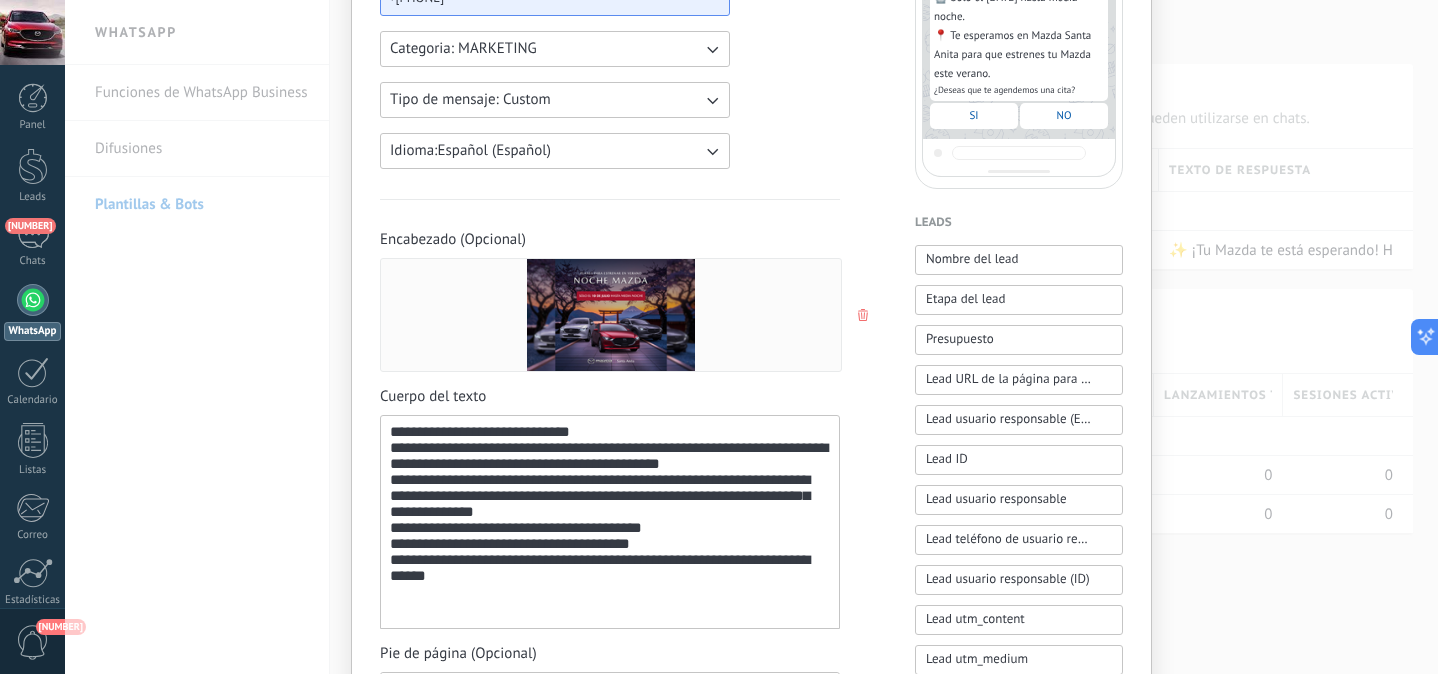 click on "**********" at bounding box center [610, 522] 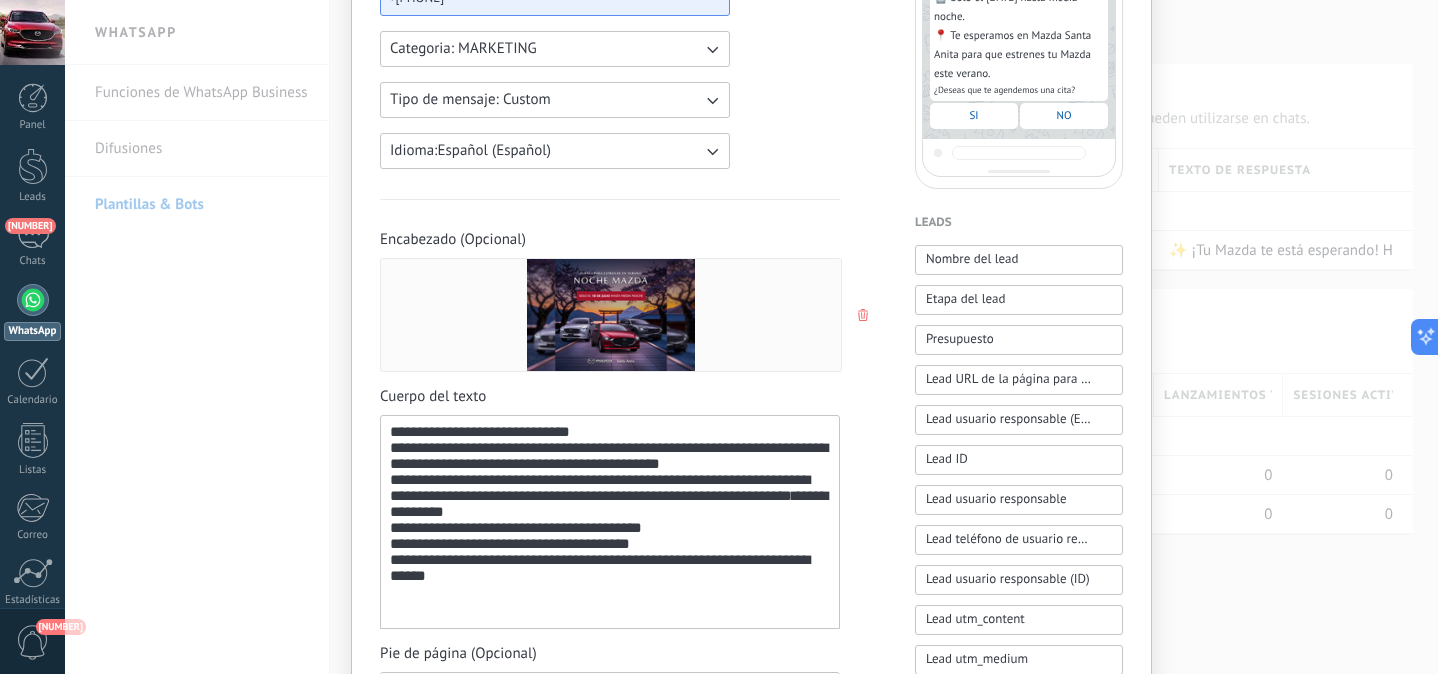 scroll, scrollTop: 207, scrollLeft: 0, axis: vertical 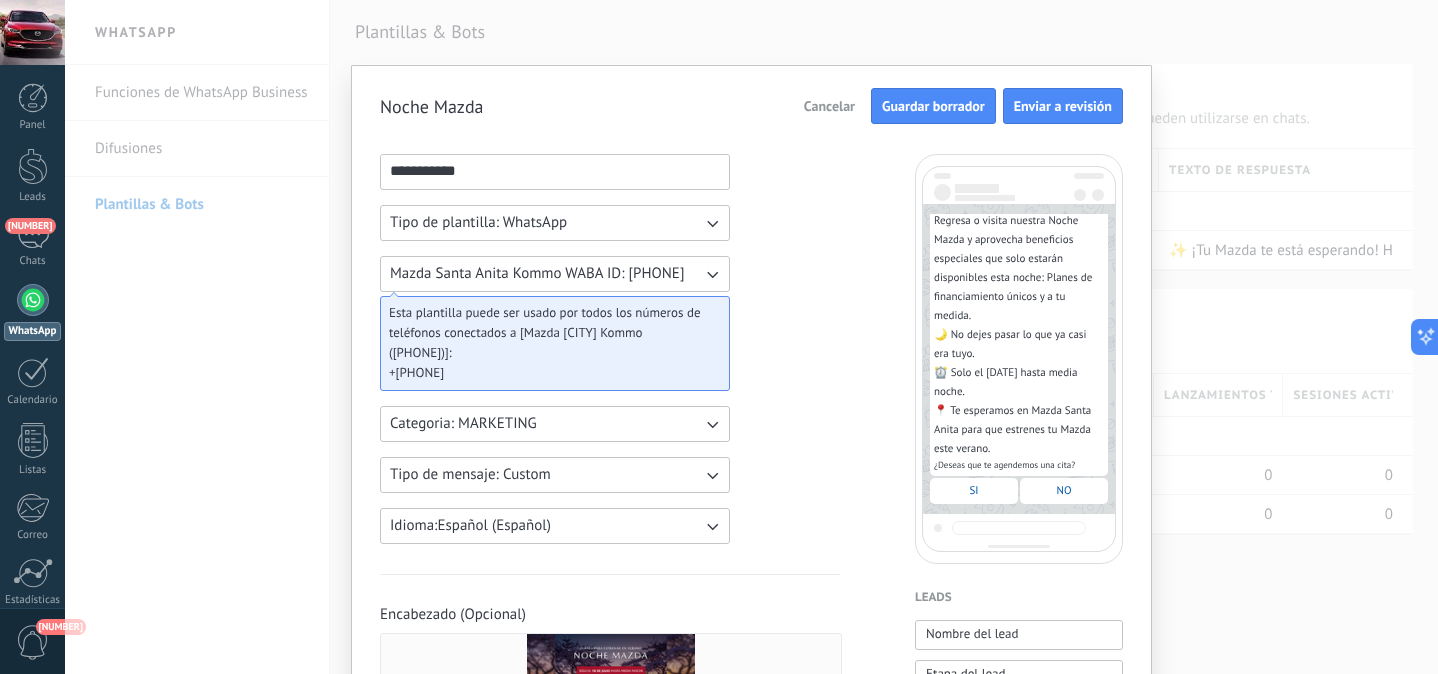 click on "Guardar borrador" at bounding box center (933, 106) 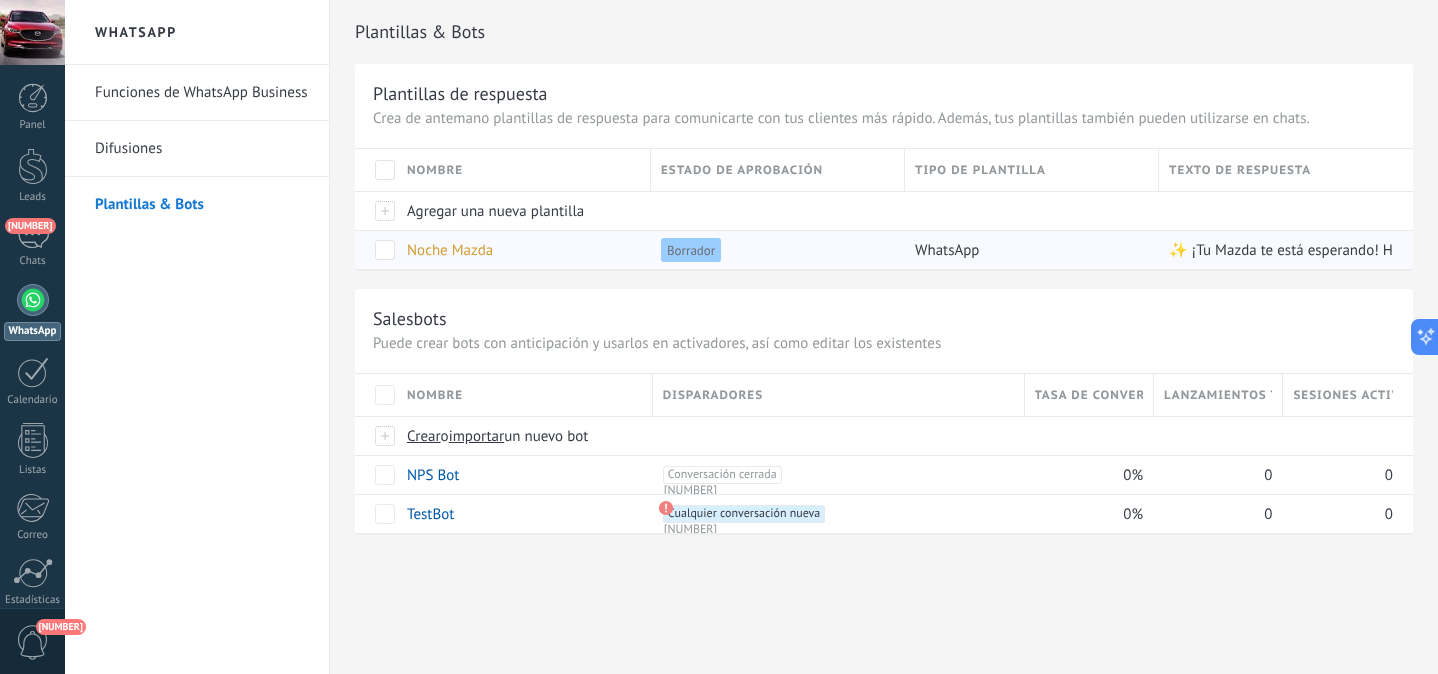click on "Noche Mazda" at bounding box center [519, 250] 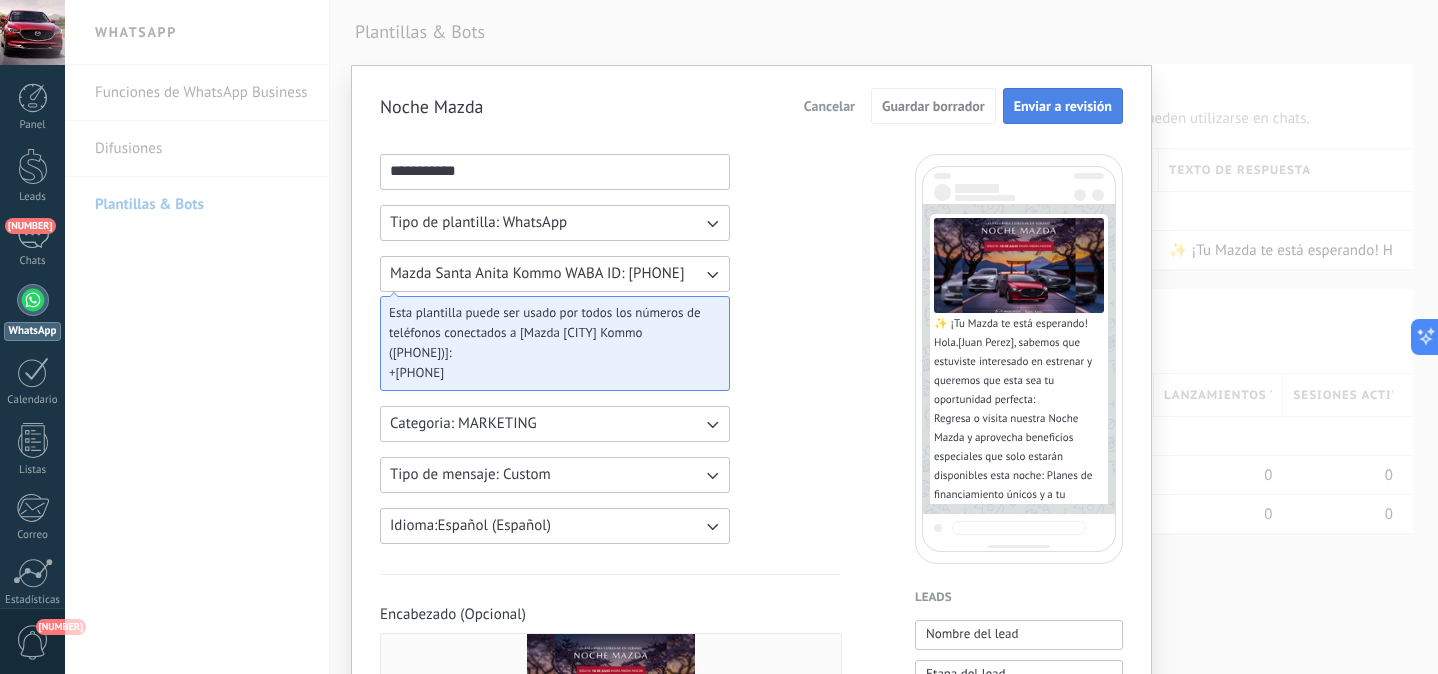 click on "Enviar a revisión" at bounding box center [1063, 106] 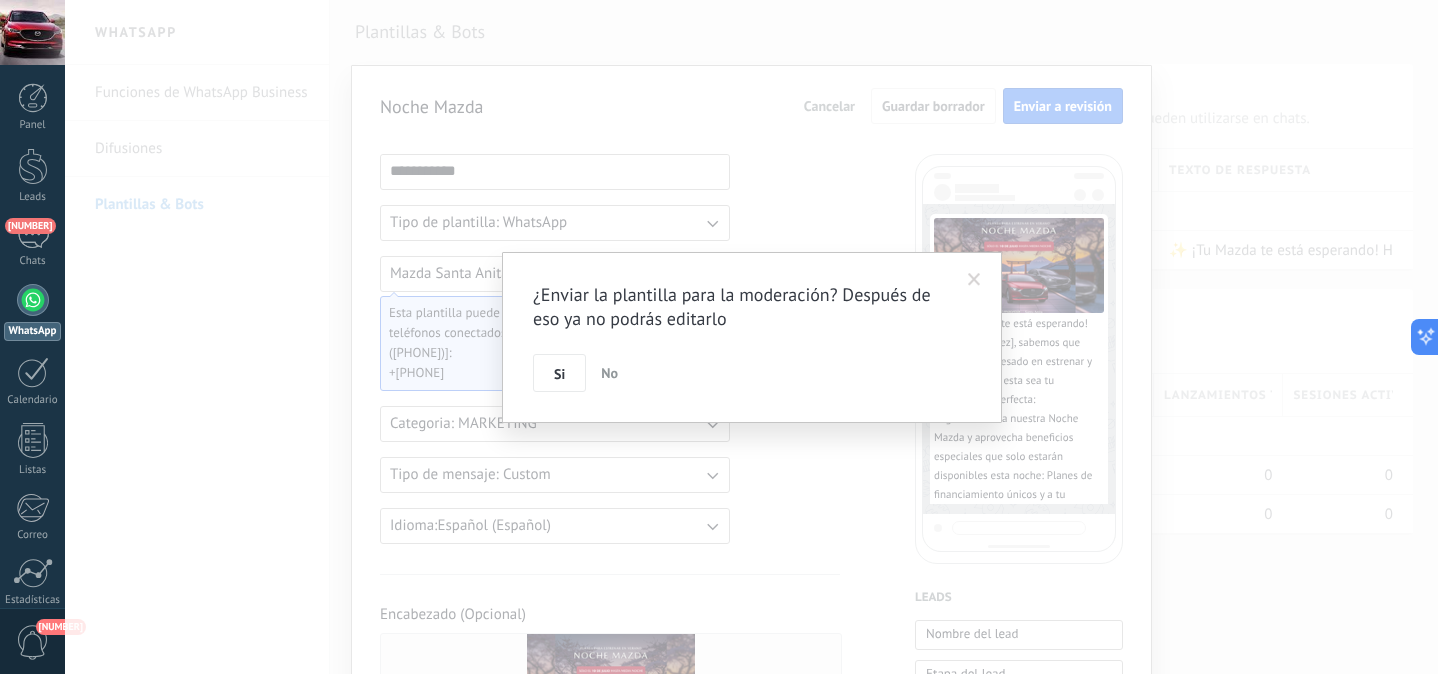 click on "No" at bounding box center [609, 373] 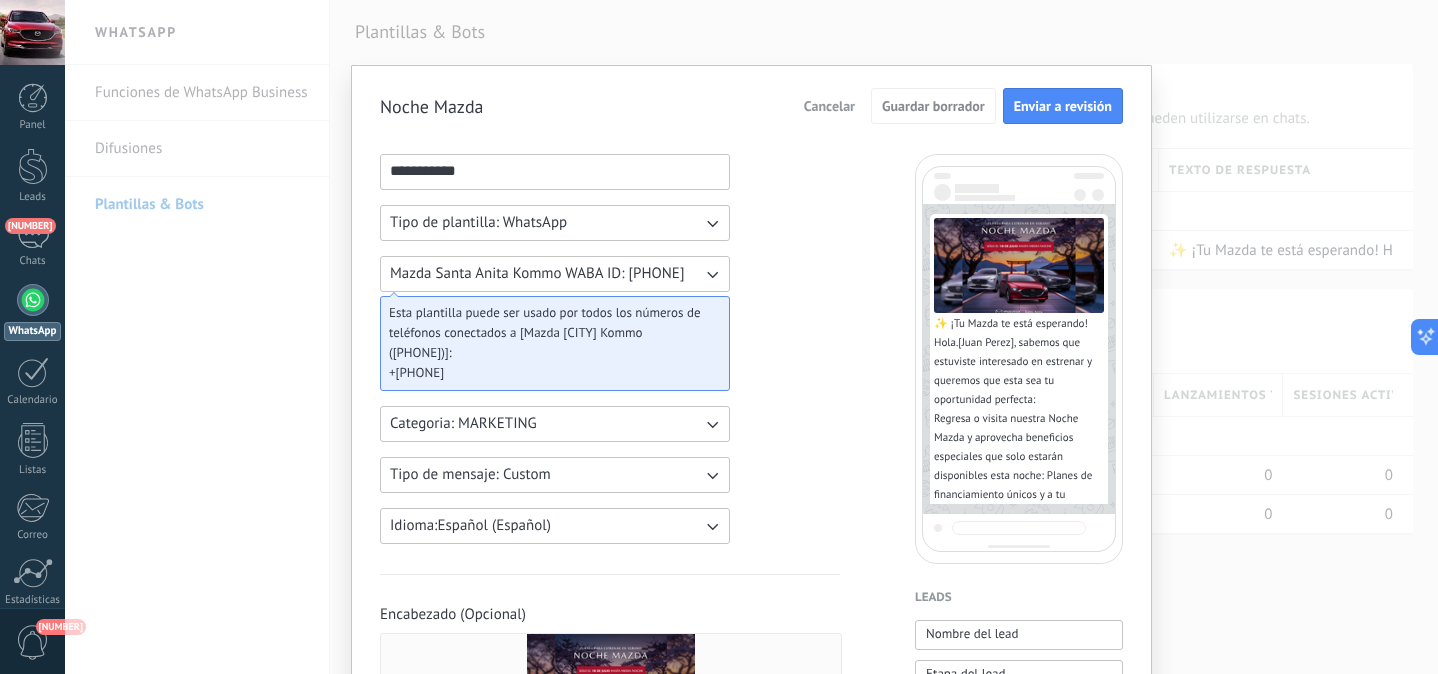 scroll, scrollTop: 207, scrollLeft: 0, axis: vertical 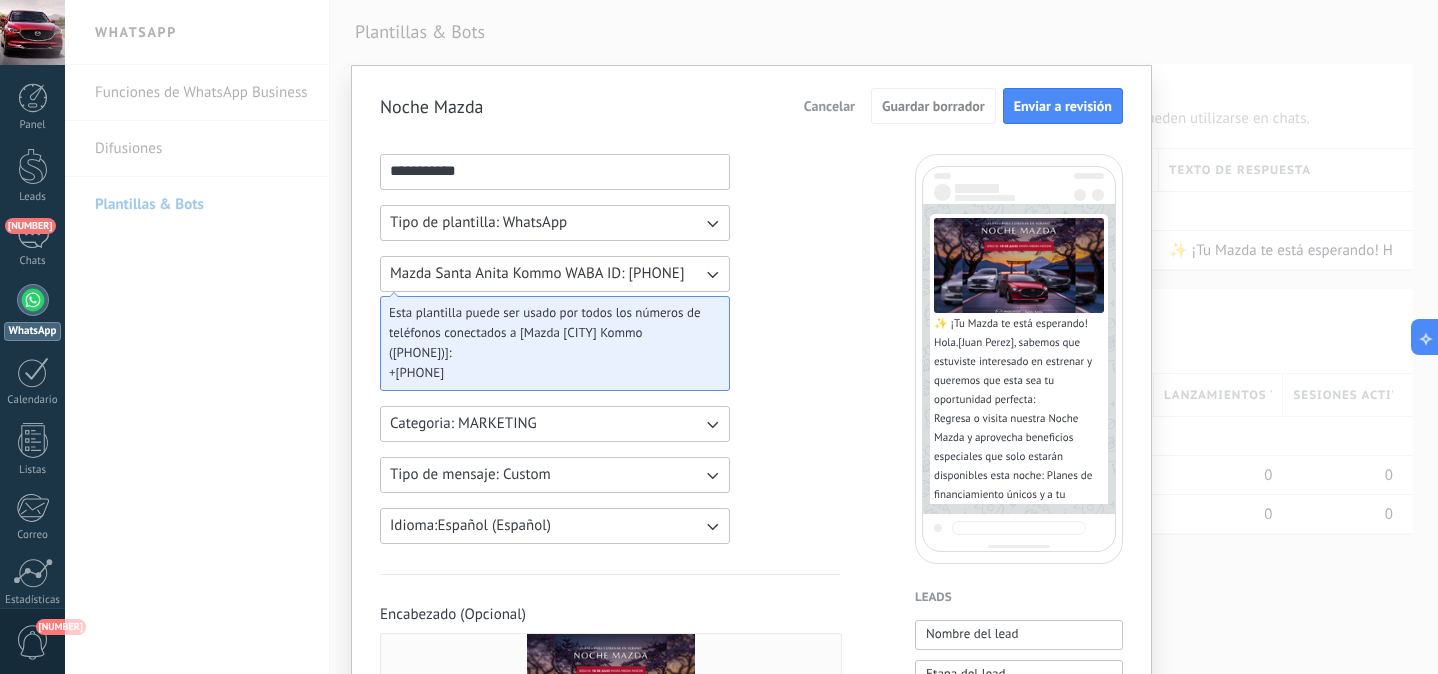 click on "Cancelar" at bounding box center [829, 106] 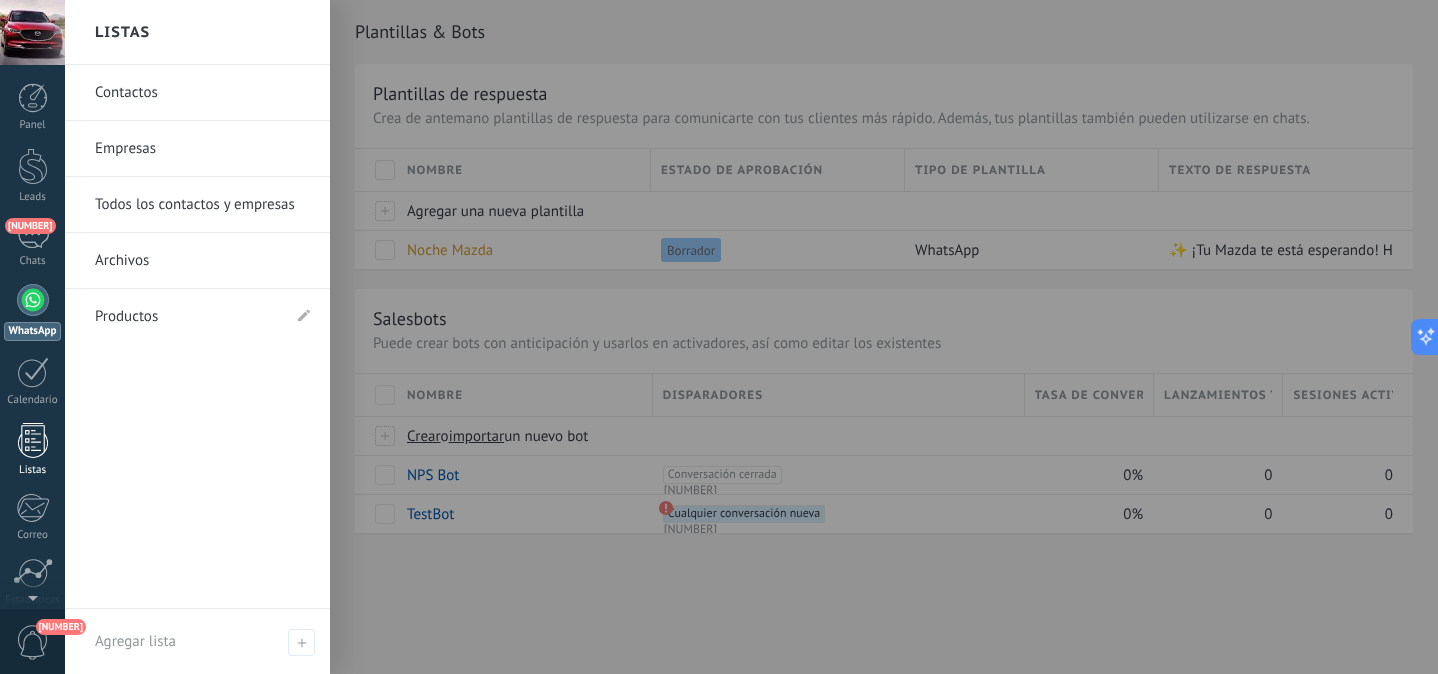 click at bounding box center (33, 440) 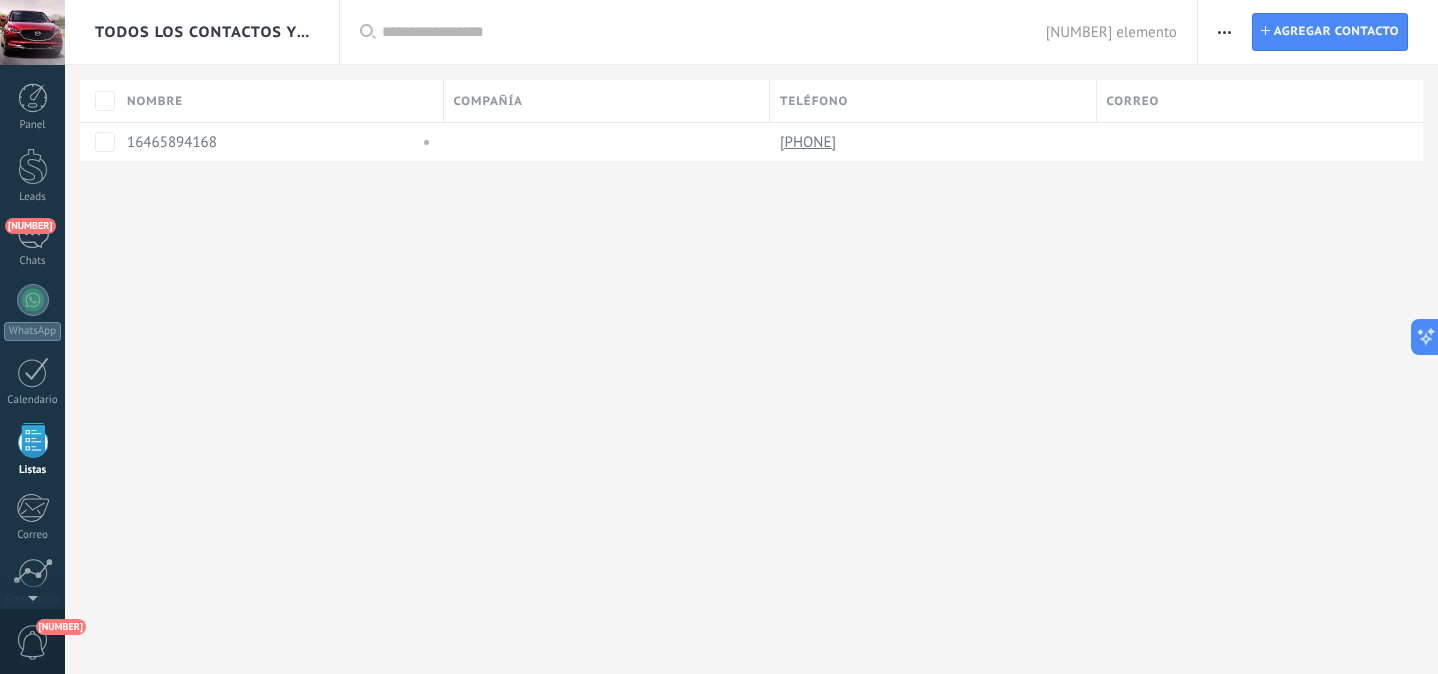 scroll, scrollTop: 124, scrollLeft: 0, axis: vertical 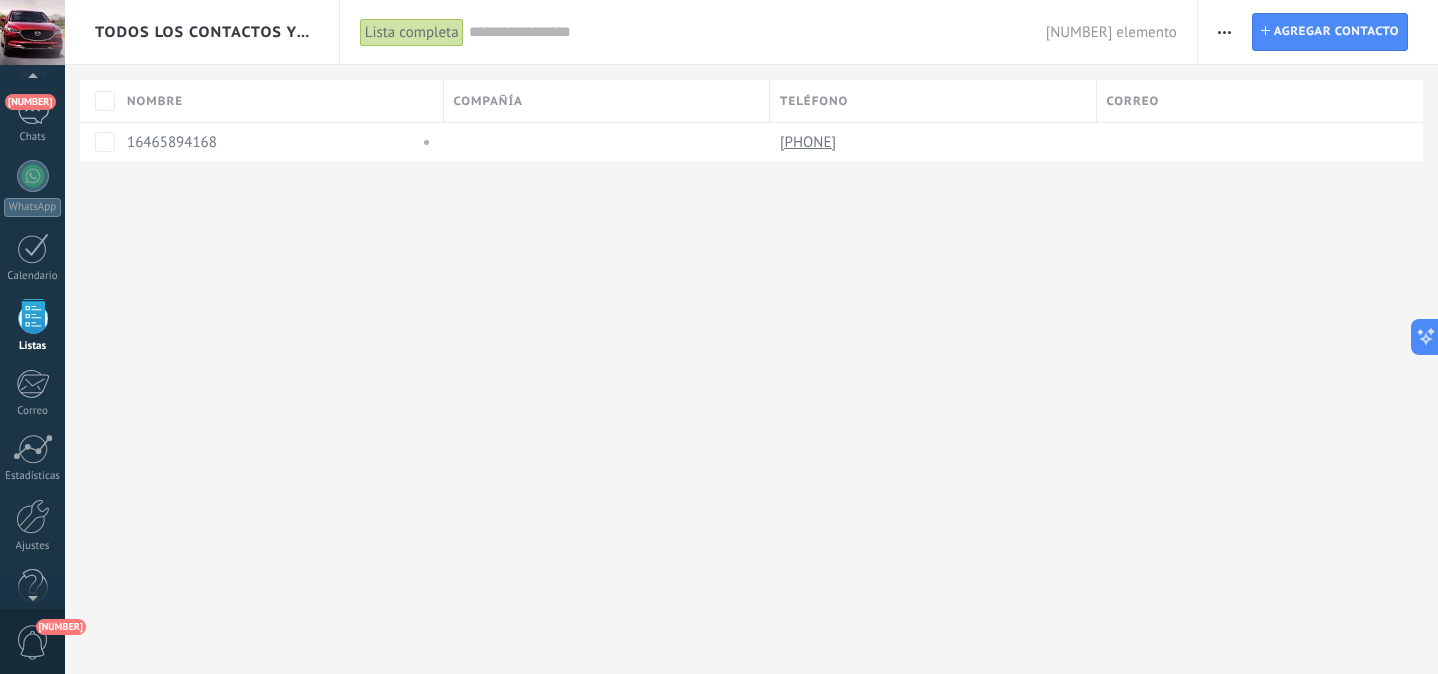 click at bounding box center [1224, 32] 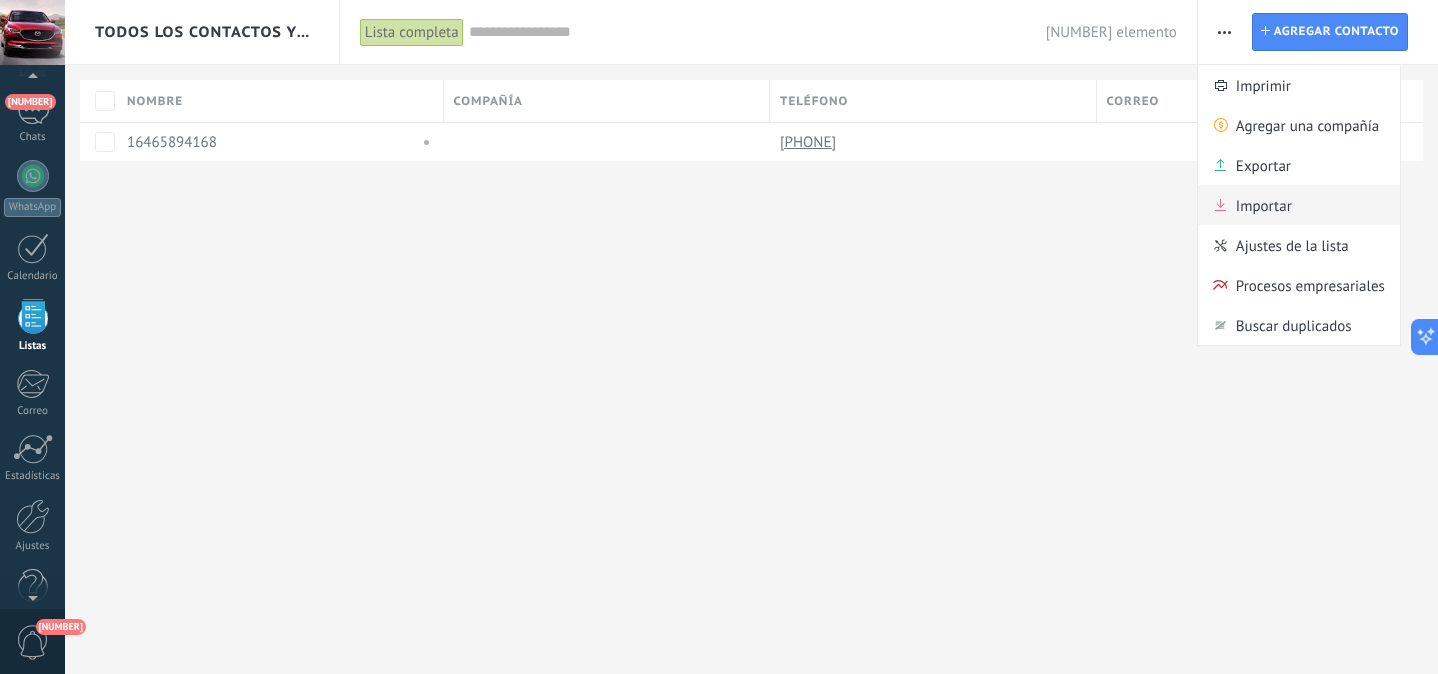 click on "Importar" at bounding box center (1264, 205) 